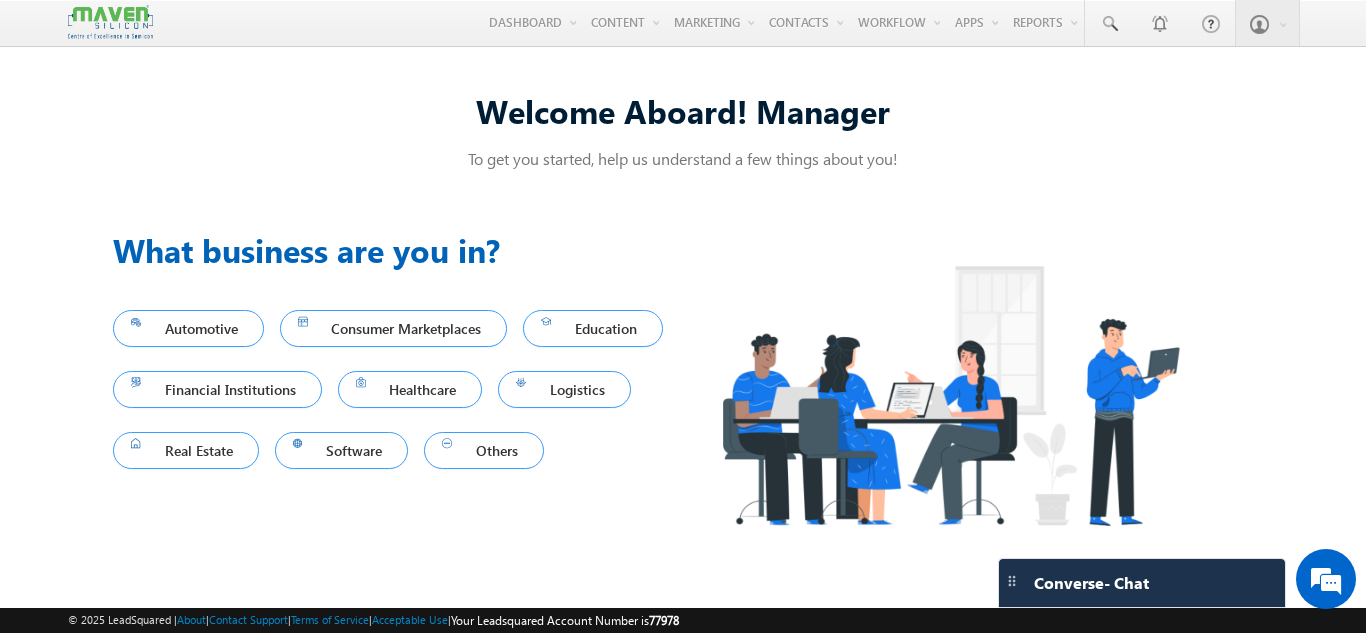 scroll, scrollTop: 0, scrollLeft: 0, axis: both 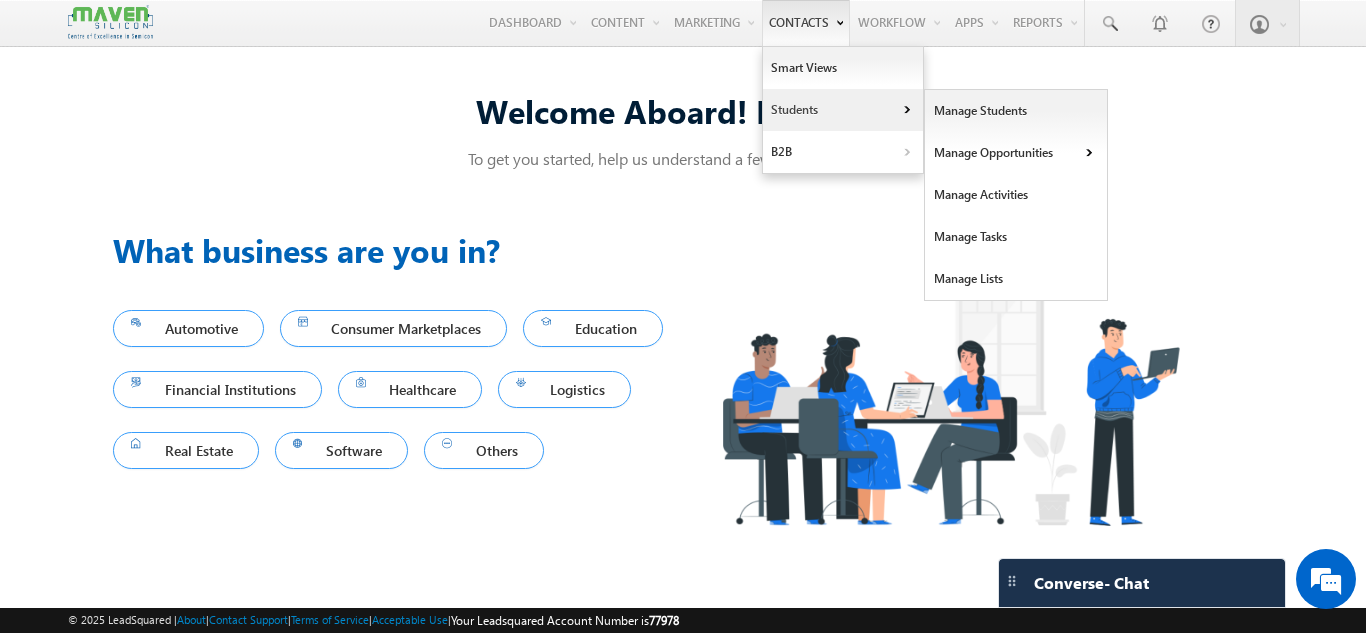 click on "Students" at bounding box center (843, 110) 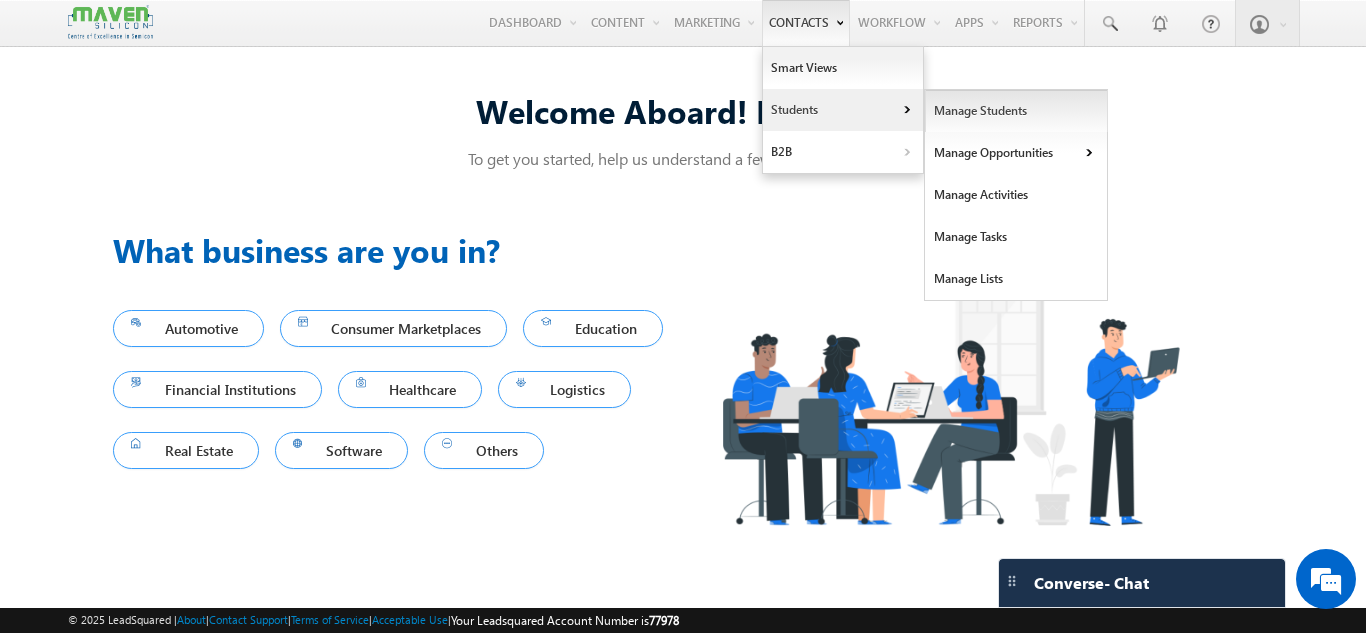 click on "Manage Students" at bounding box center (1016, 111) 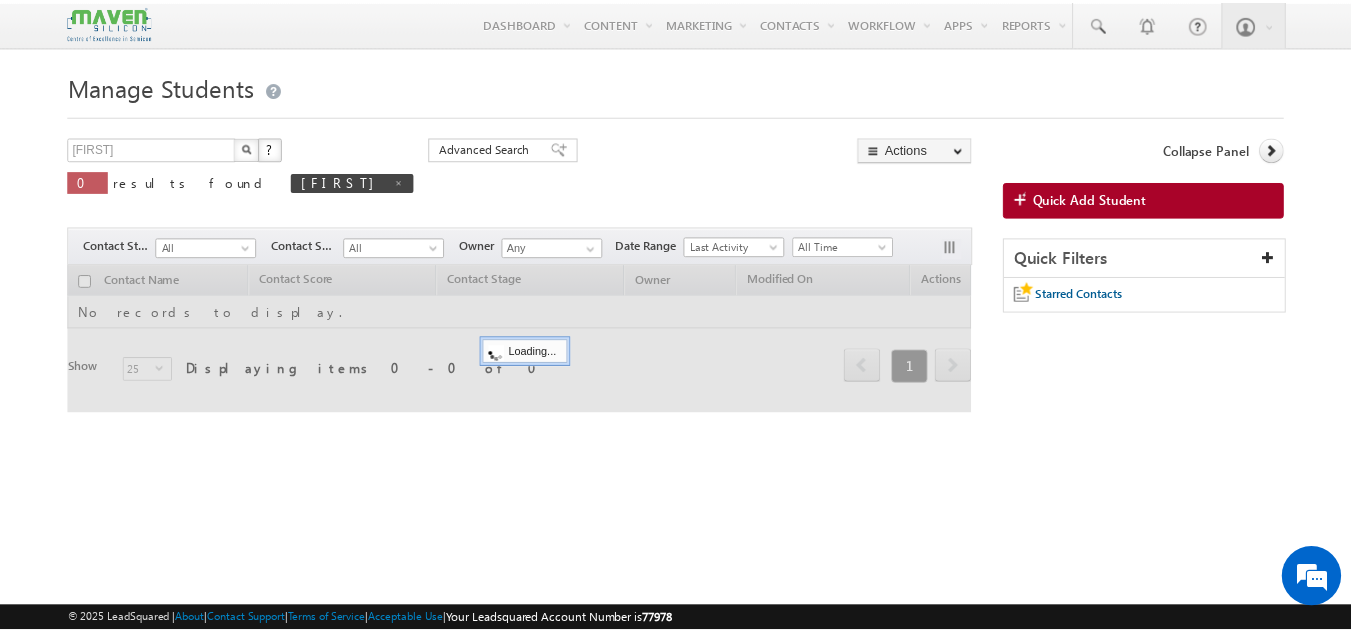 scroll, scrollTop: 0, scrollLeft: 0, axis: both 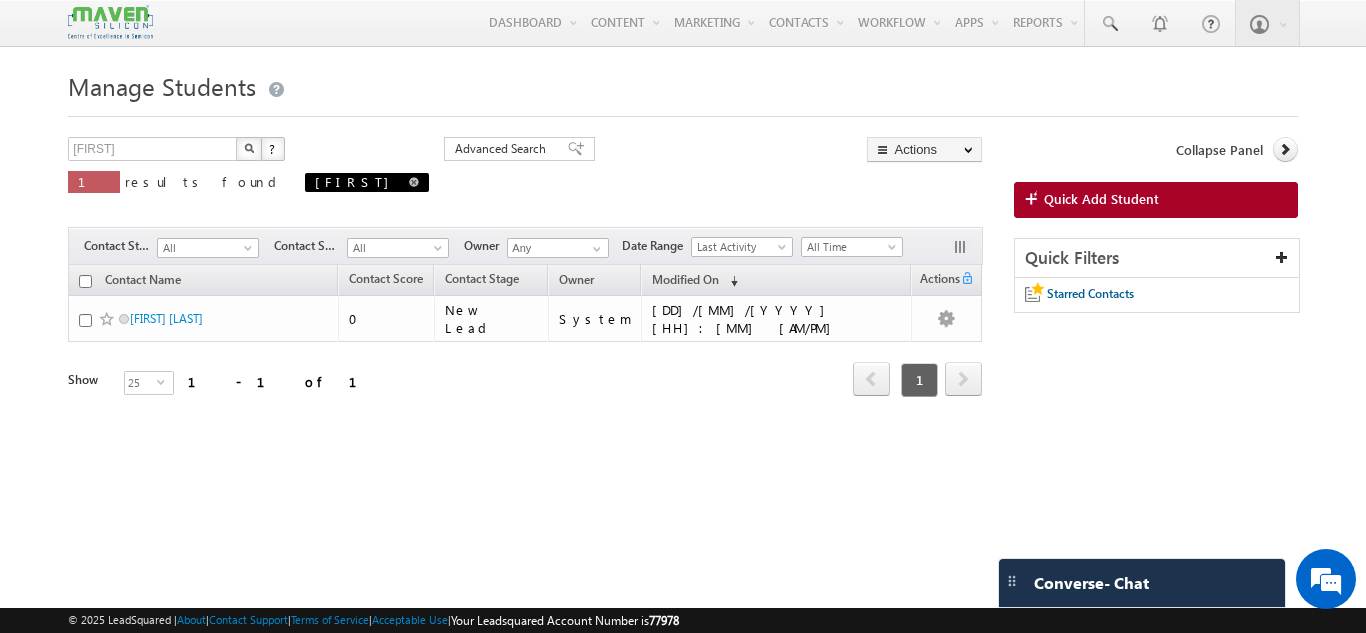 click on "Raghu" at bounding box center (367, 182) 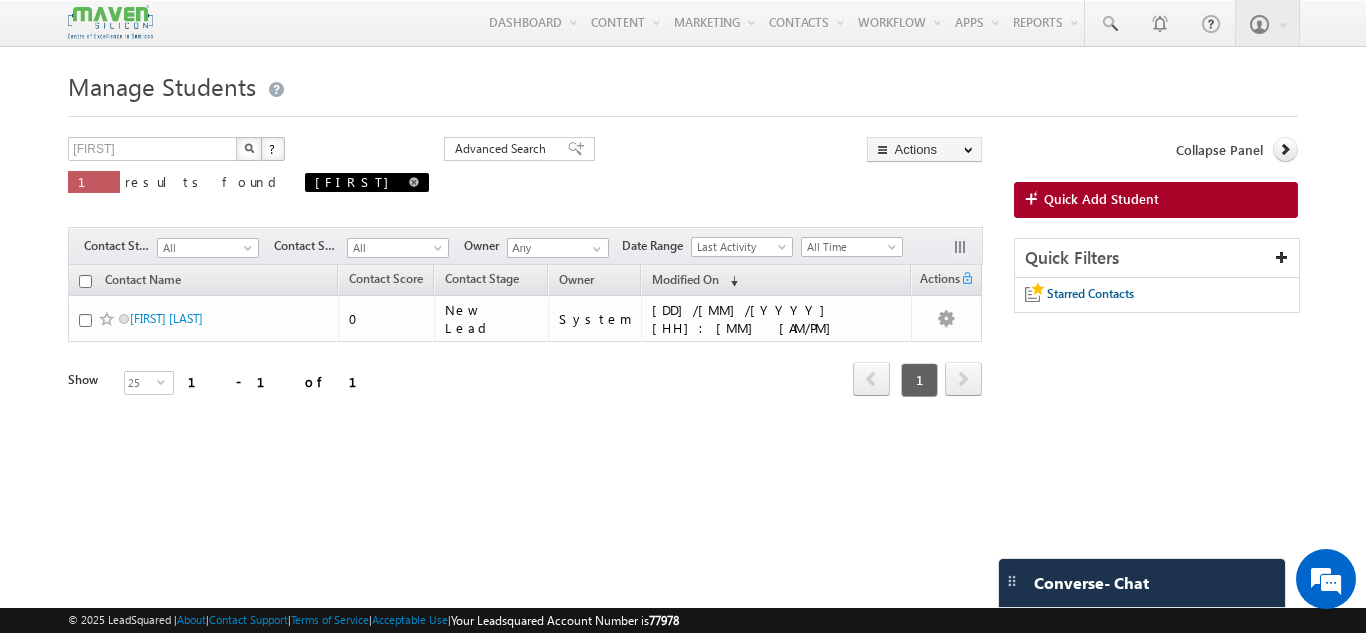 click at bounding box center [414, 182] 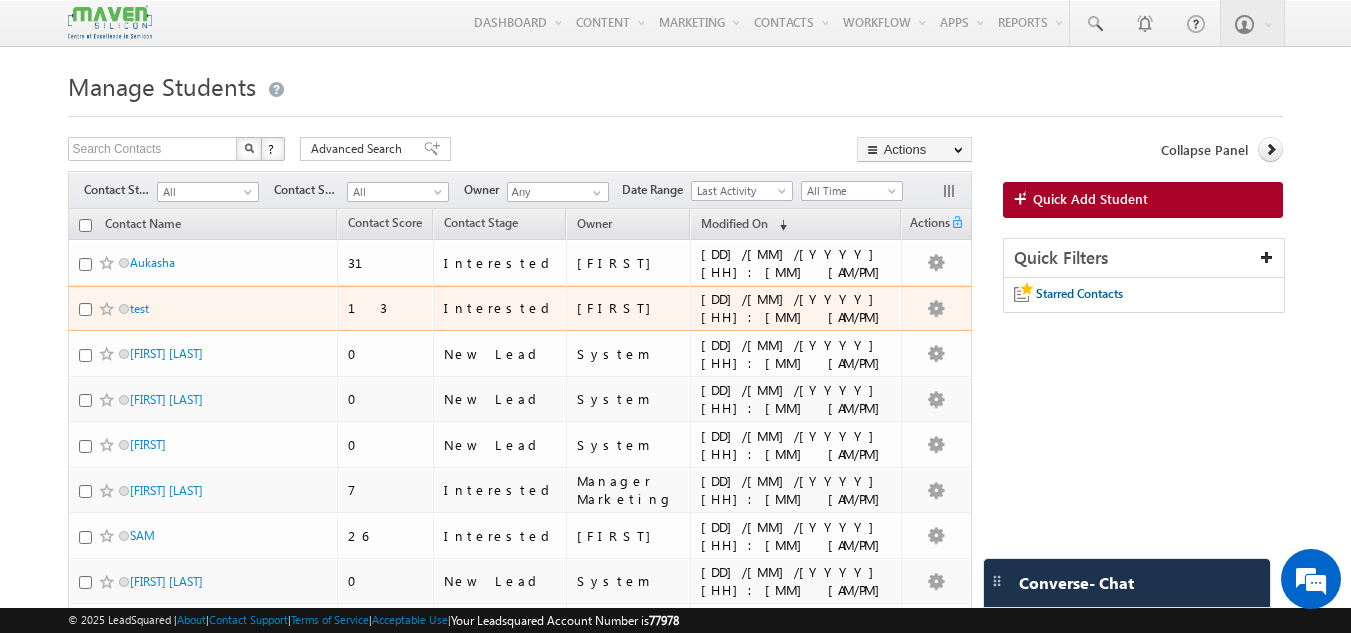 scroll, scrollTop: 0, scrollLeft: 0, axis: both 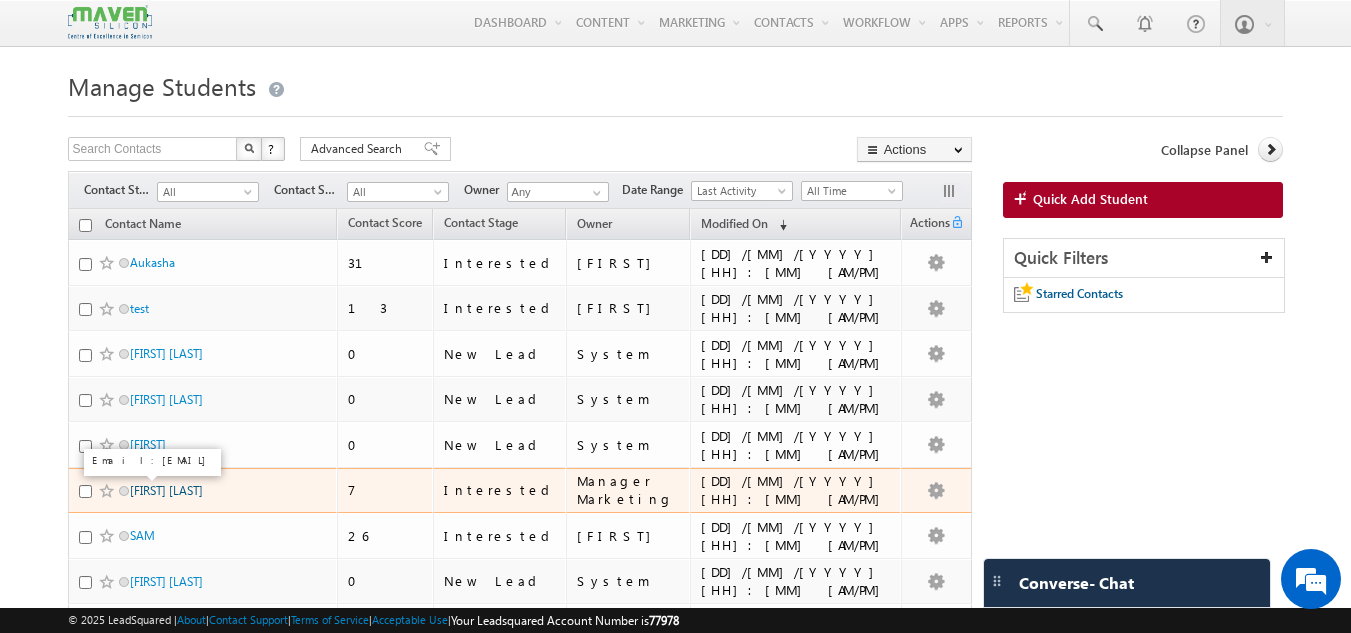 click on "[FIRST] Test" at bounding box center [166, 490] 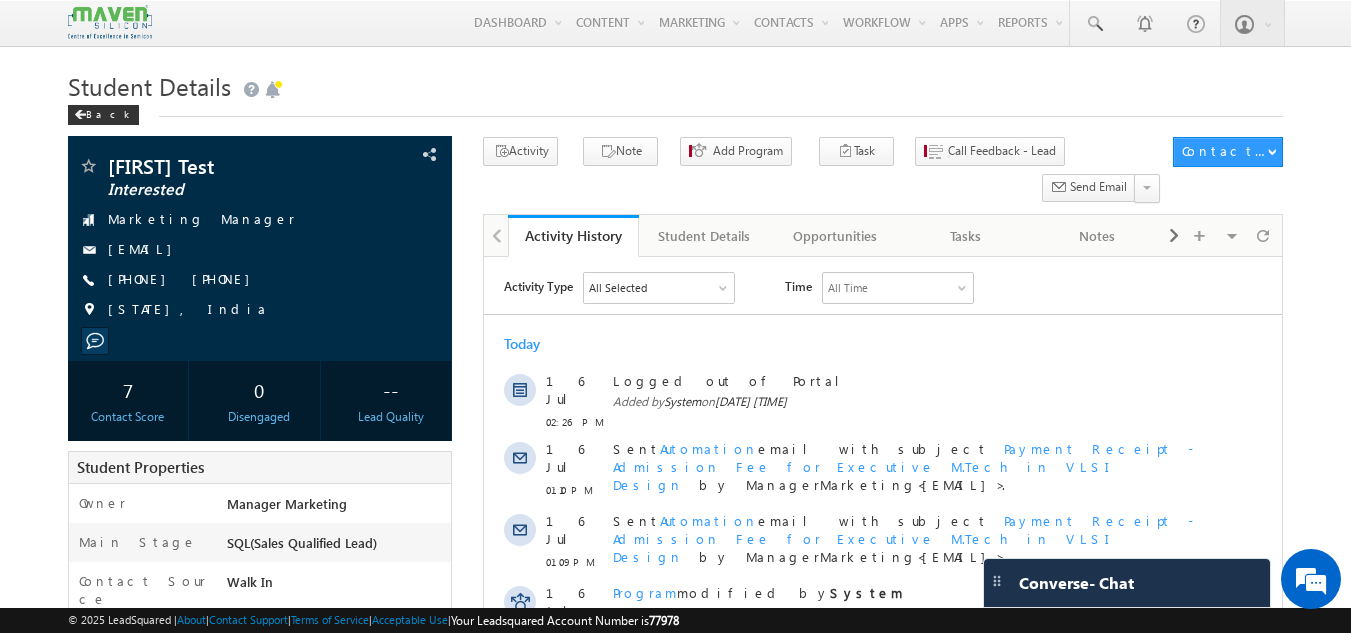 scroll, scrollTop: 0, scrollLeft: 0, axis: both 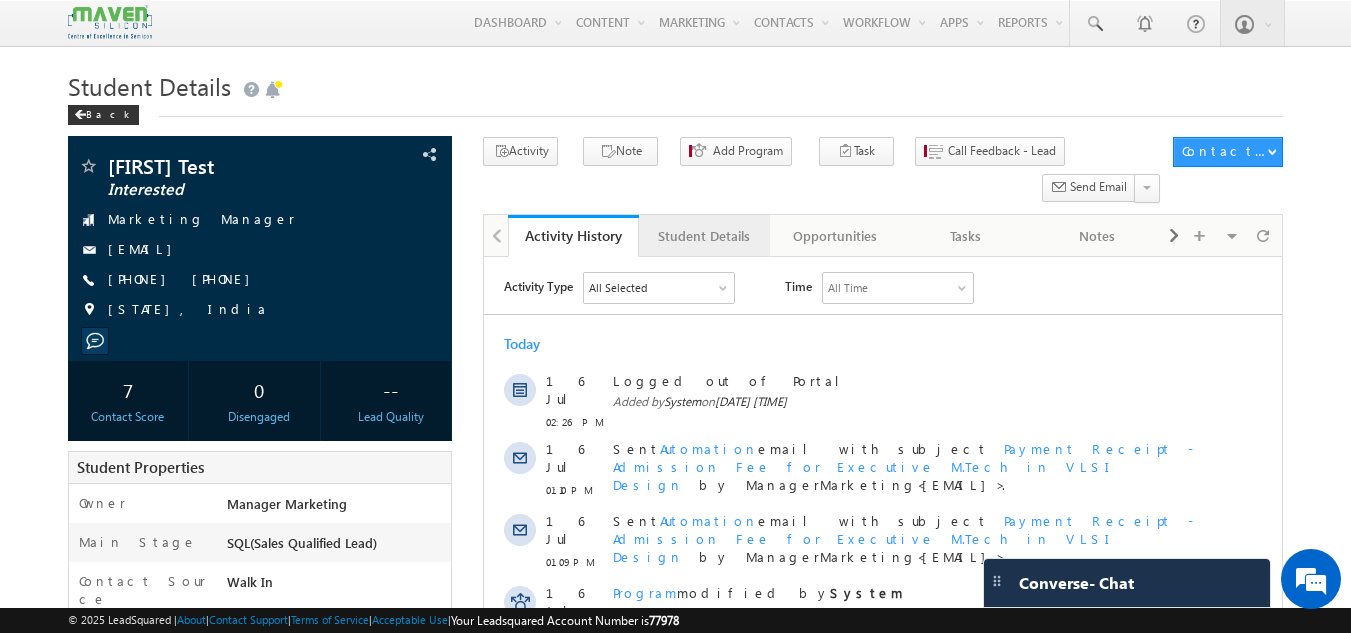click on "Student Details" at bounding box center [703, 236] 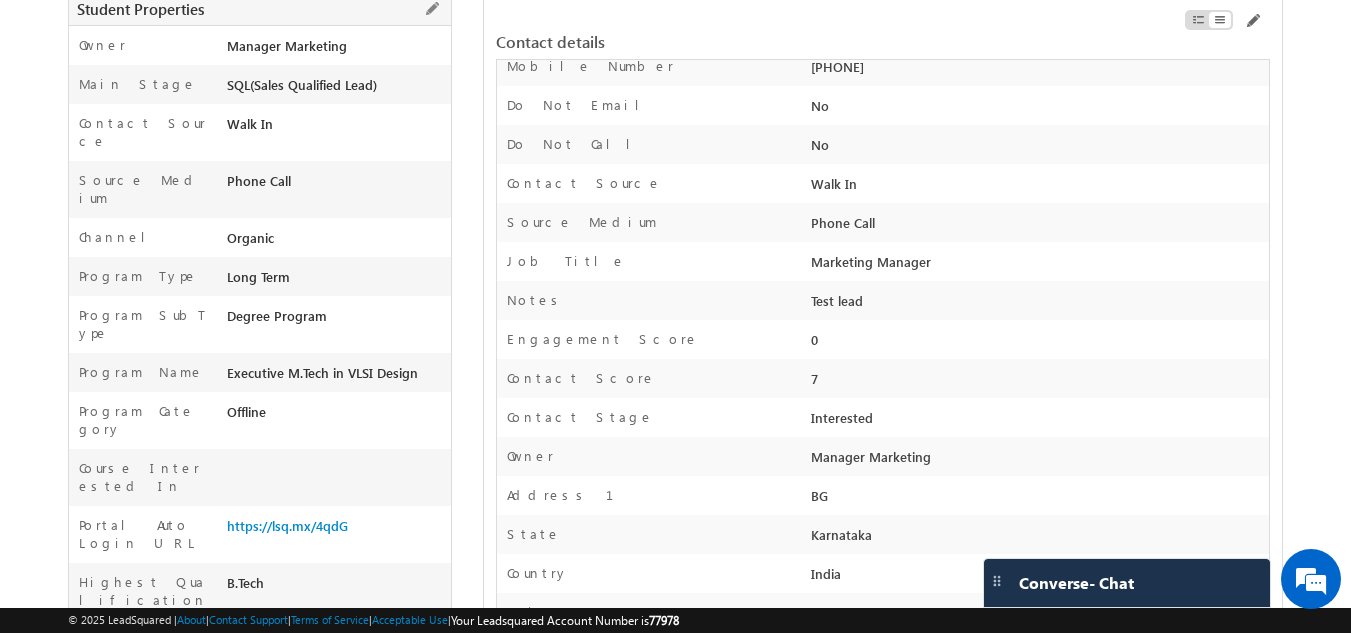 scroll, scrollTop: 602, scrollLeft: 0, axis: vertical 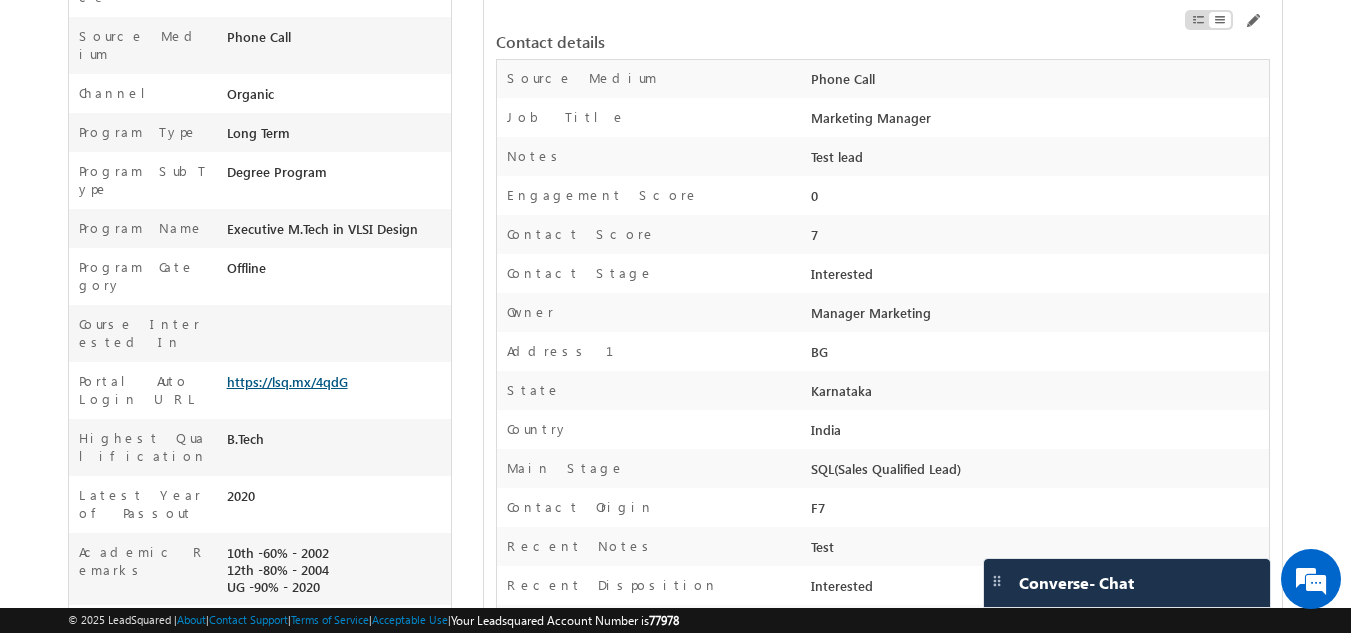 click on "https://lsq.mx/4qdG" at bounding box center [287, 381] 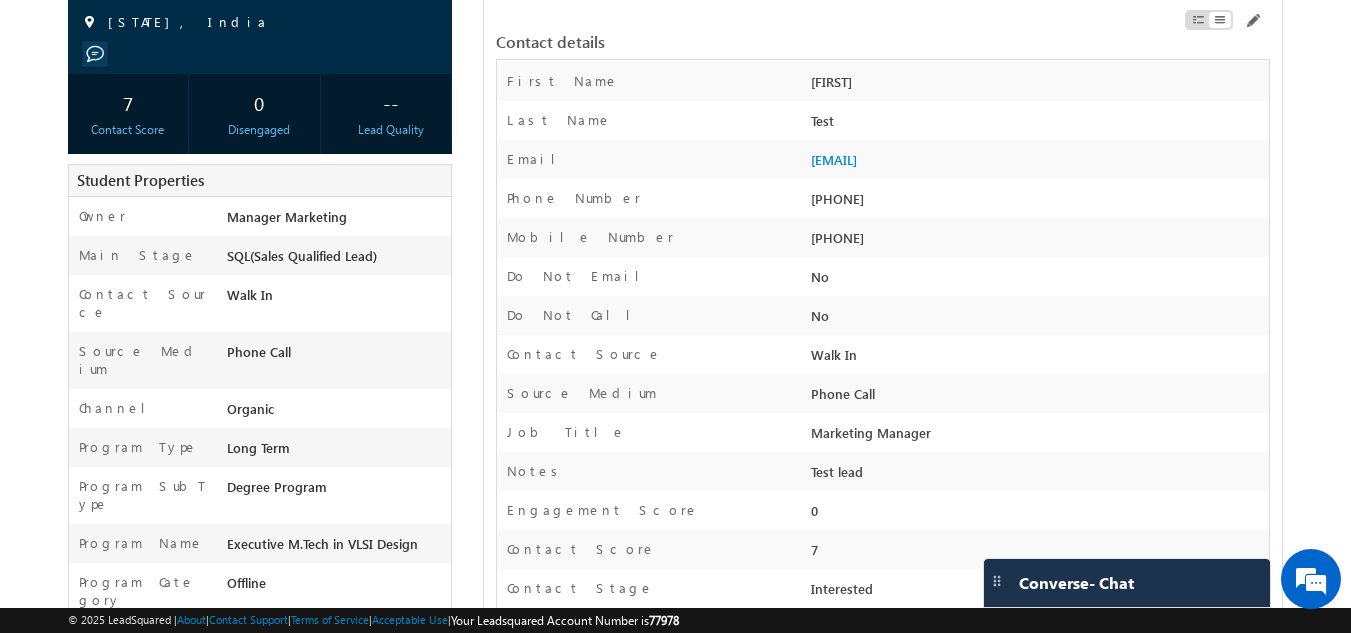 scroll, scrollTop: 0, scrollLeft: 0, axis: both 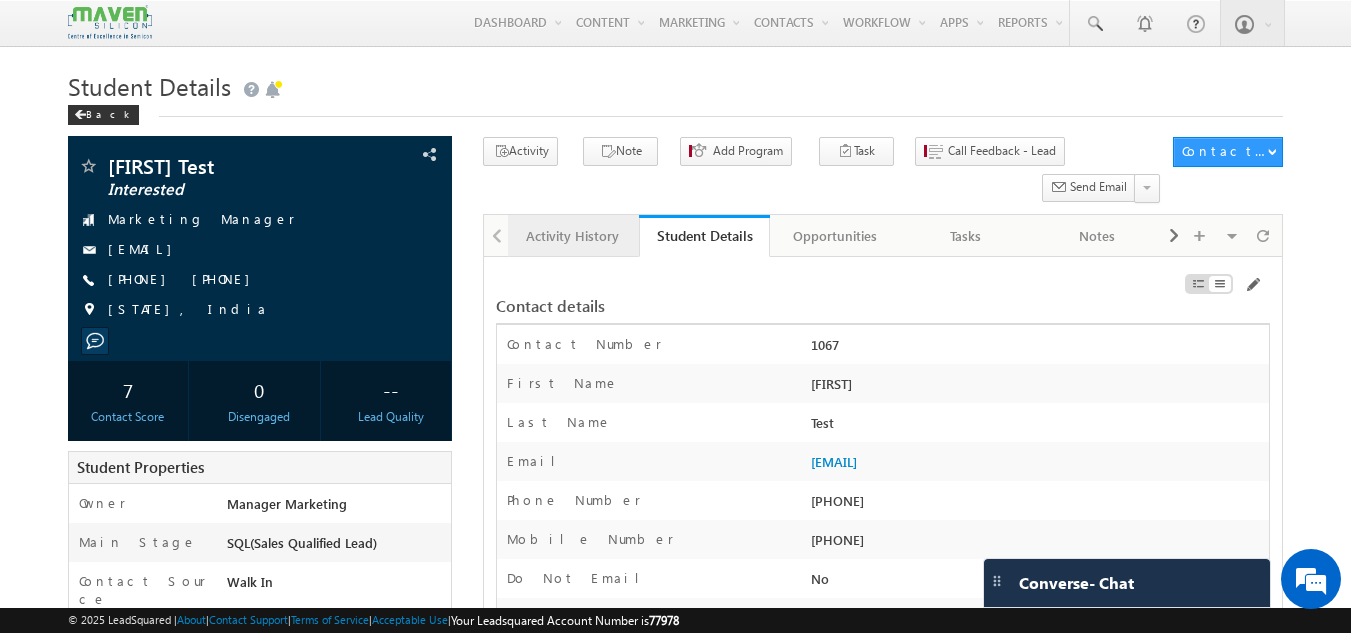 click on "Activity History" at bounding box center (572, 236) 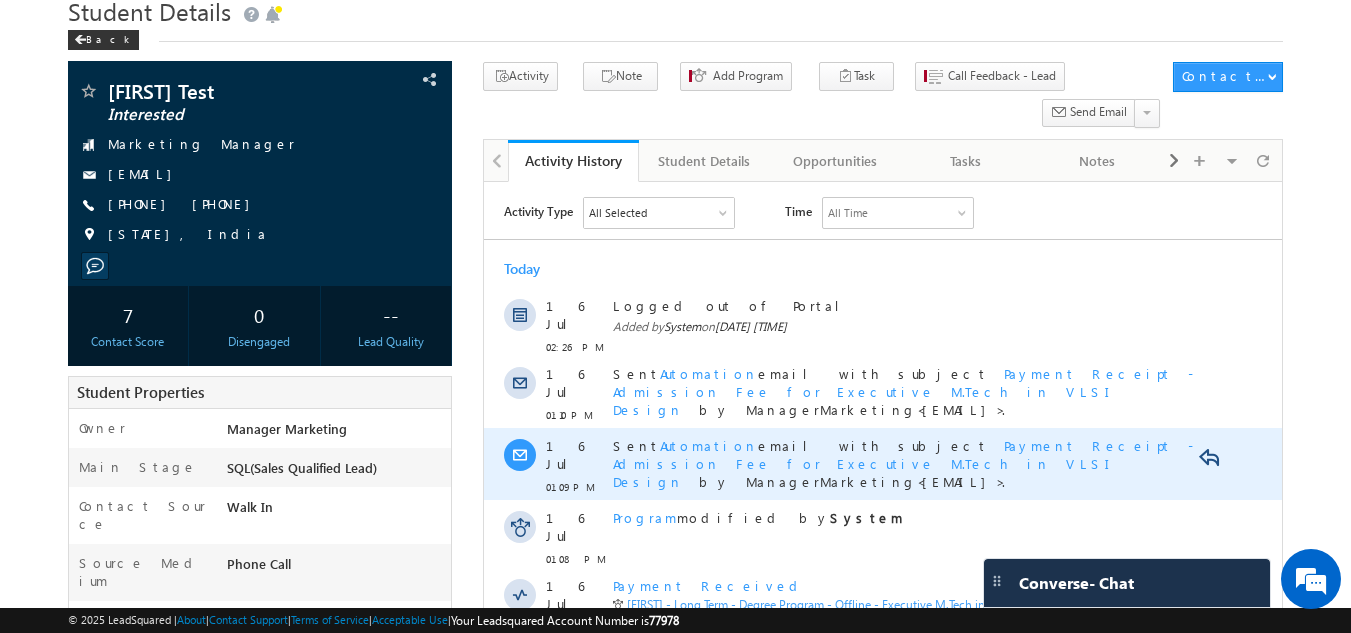scroll, scrollTop: 74, scrollLeft: 0, axis: vertical 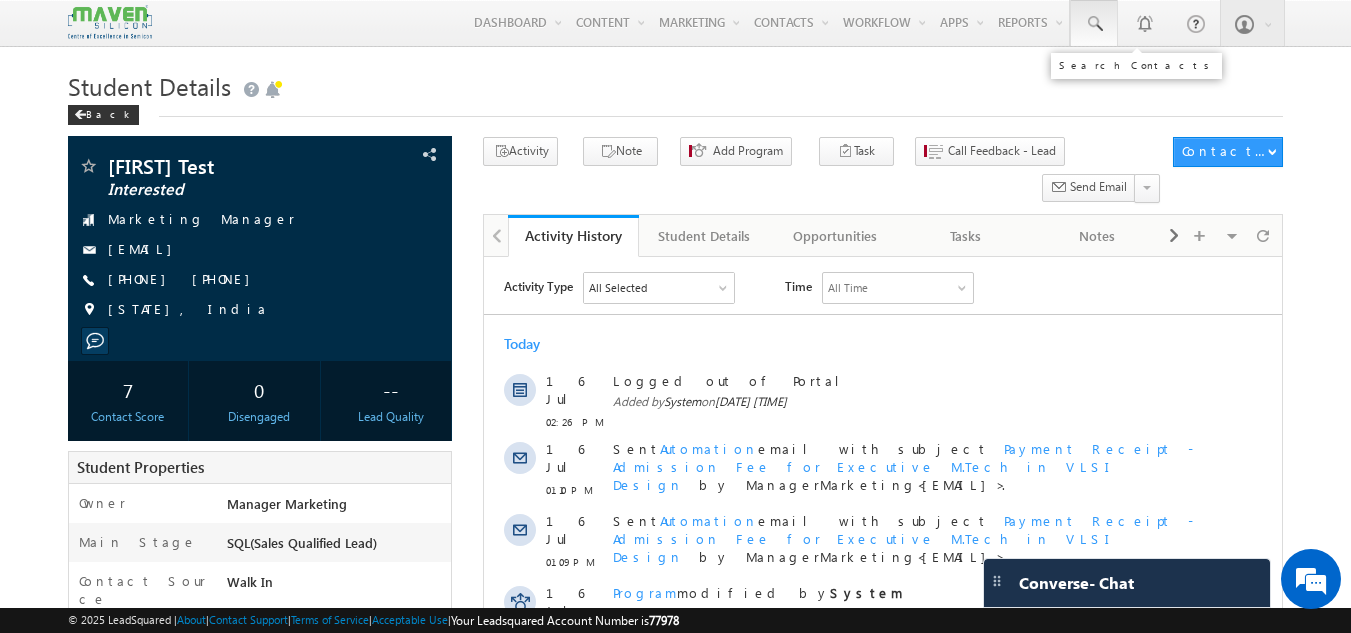 click at bounding box center [1094, 24] 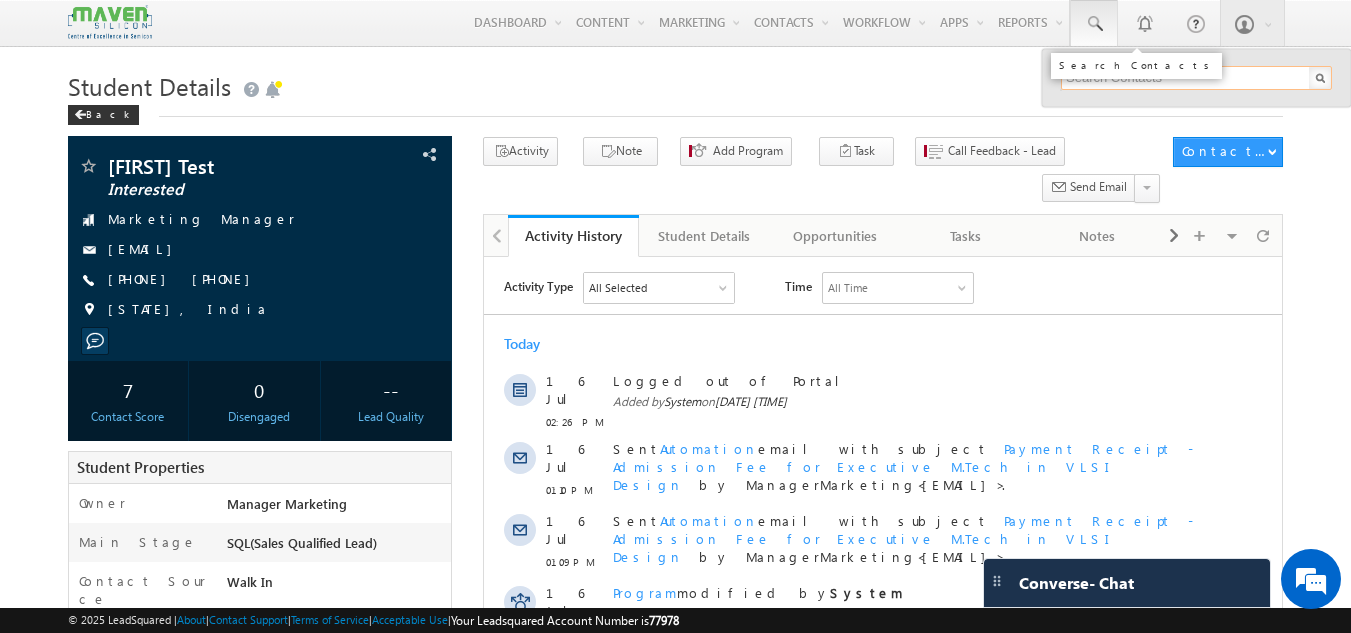 type on "u" 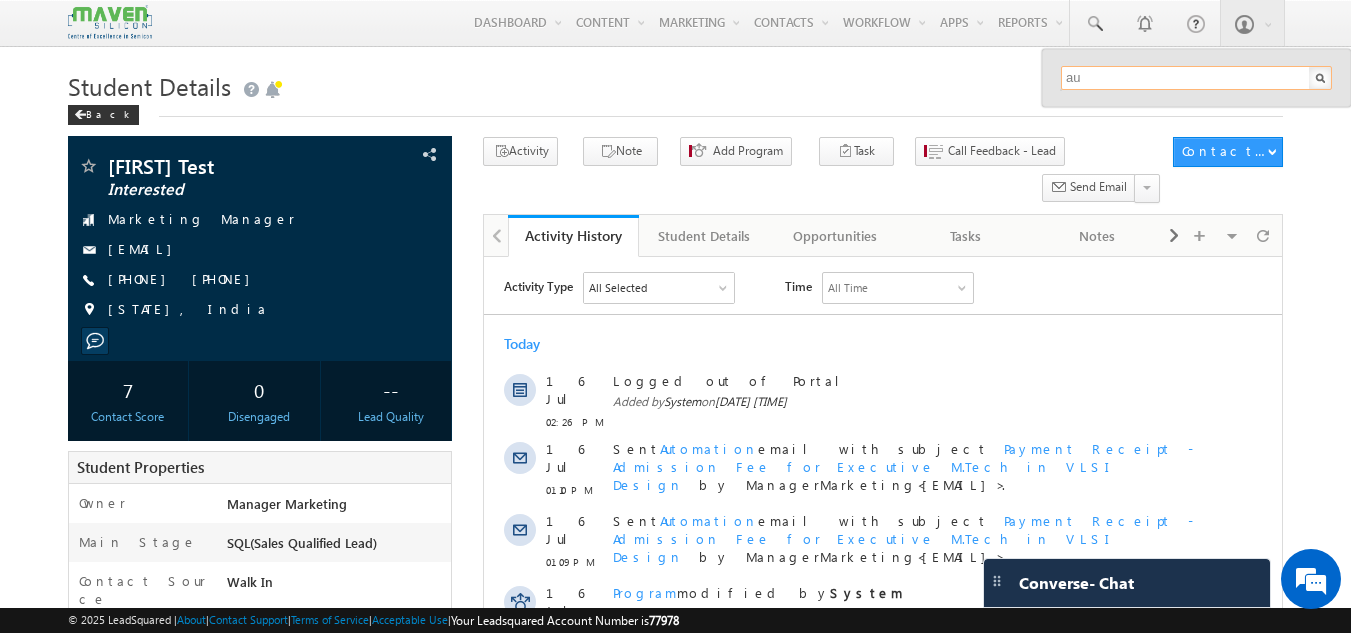 click on "au" at bounding box center (1196, 78) 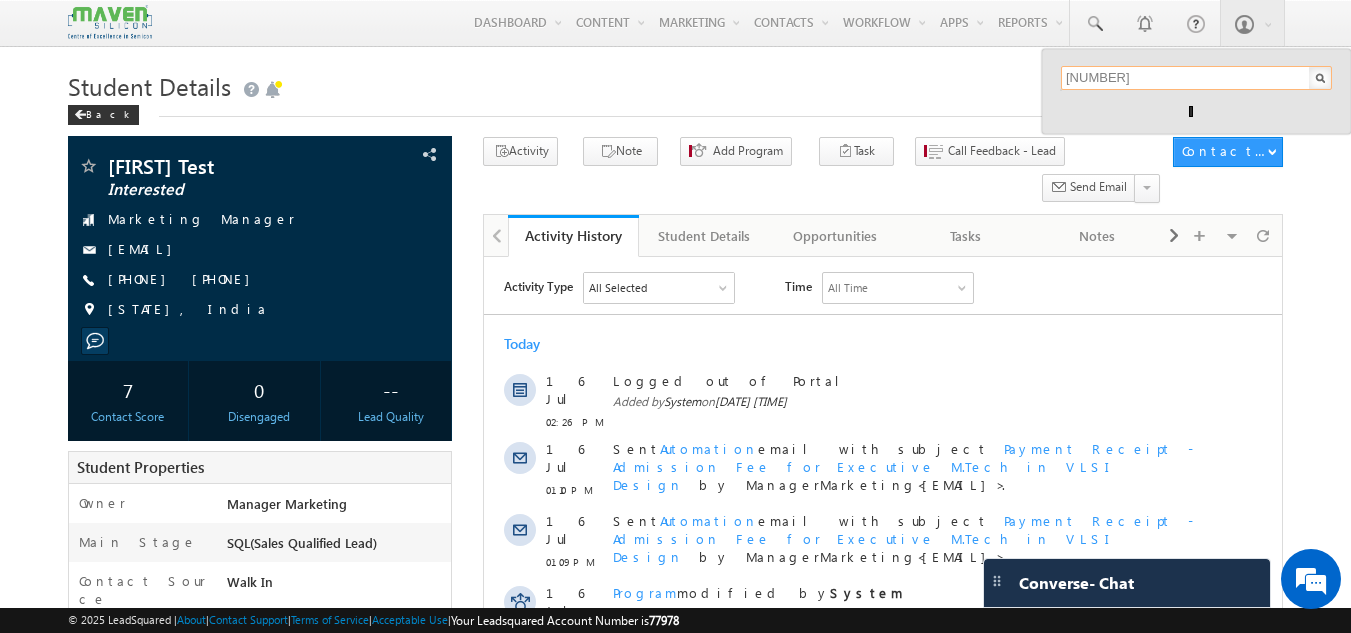 type on "8860714121" 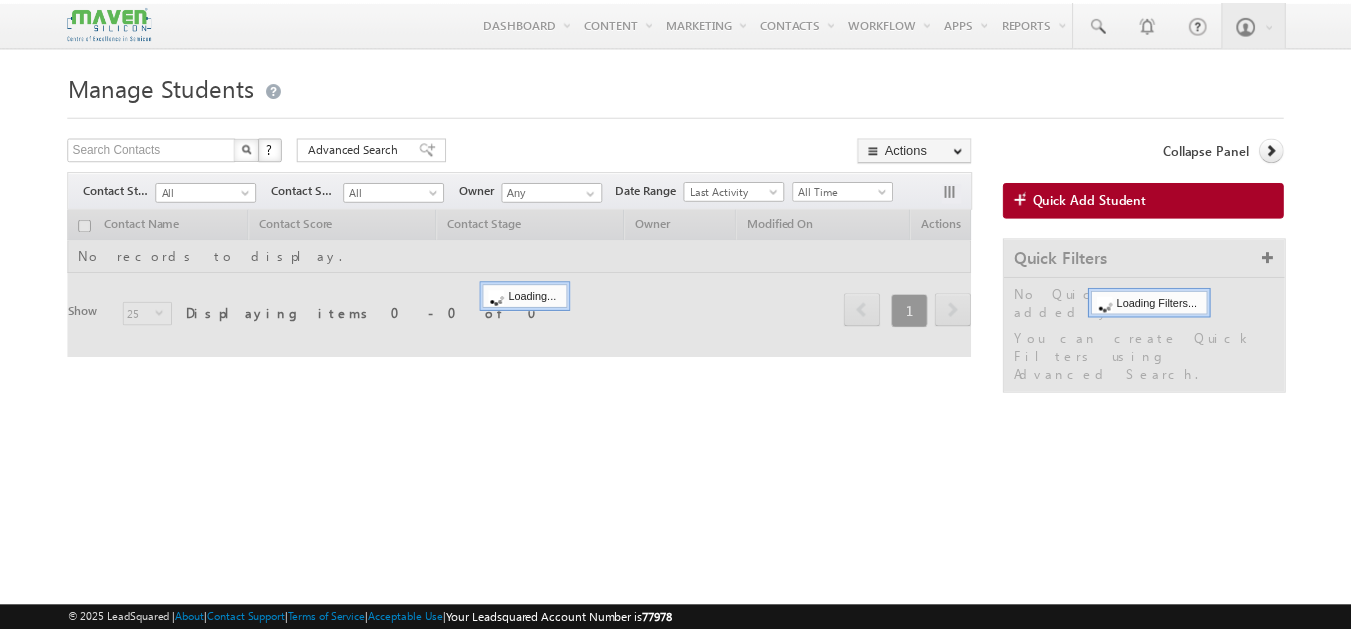 scroll, scrollTop: 0, scrollLeft: 0, axis: both 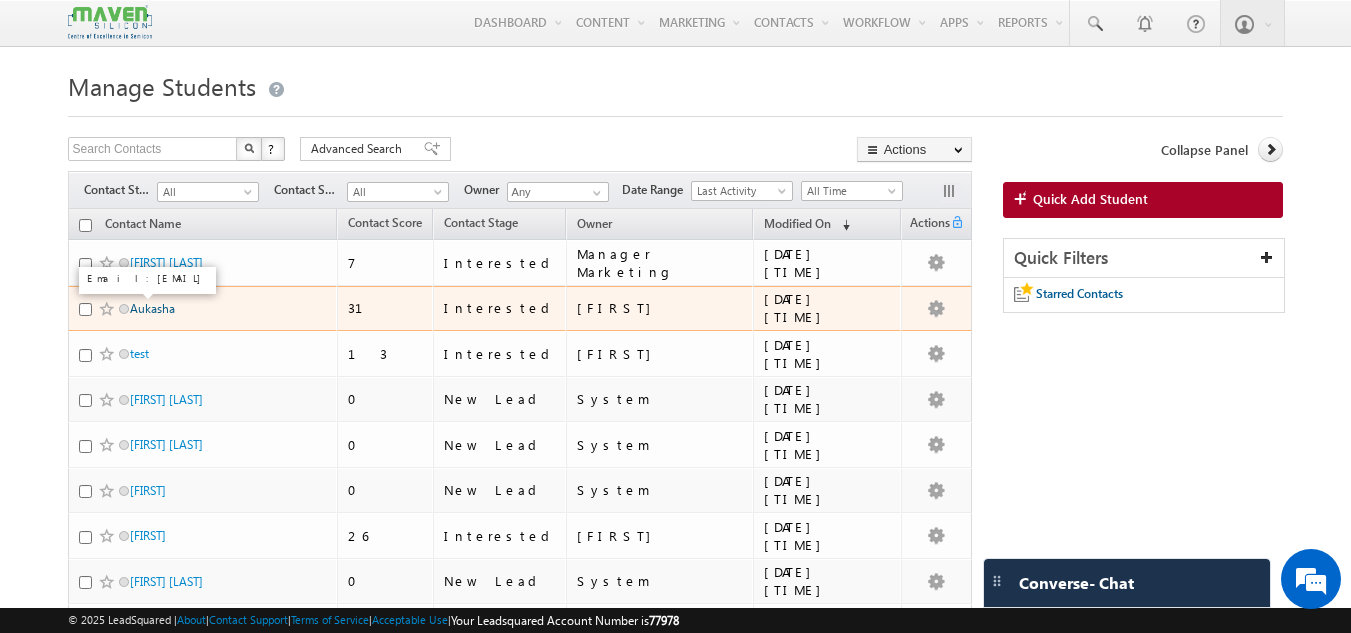 click on "Aukasha" at bounding box center [152, 308] 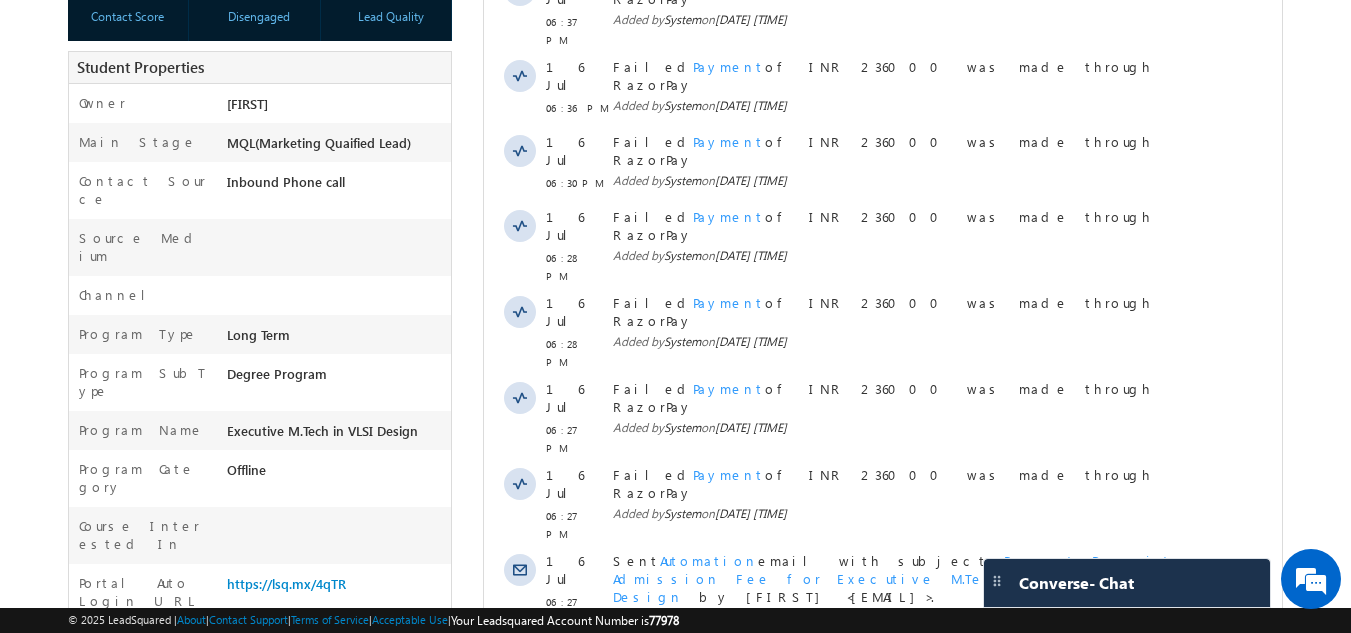 scroll, scrollTop: 500, scrollLeft: 0, axis: vertical 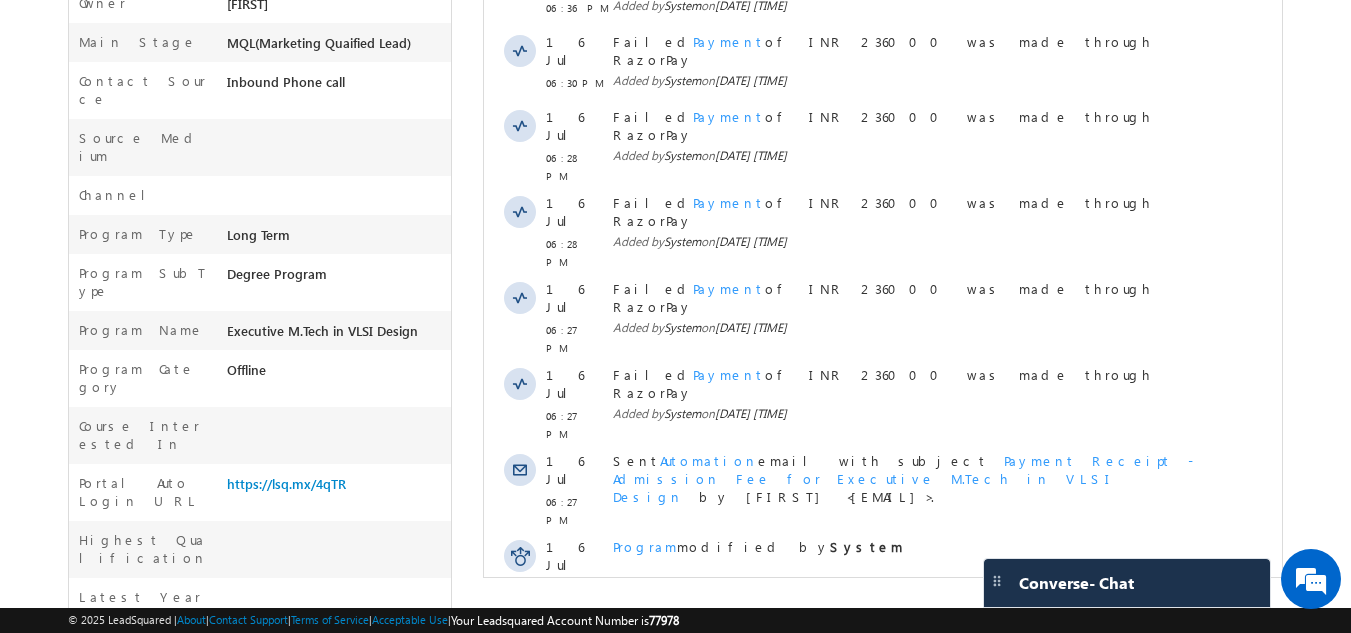 click on "Show More" at bounding box center (883, 704) 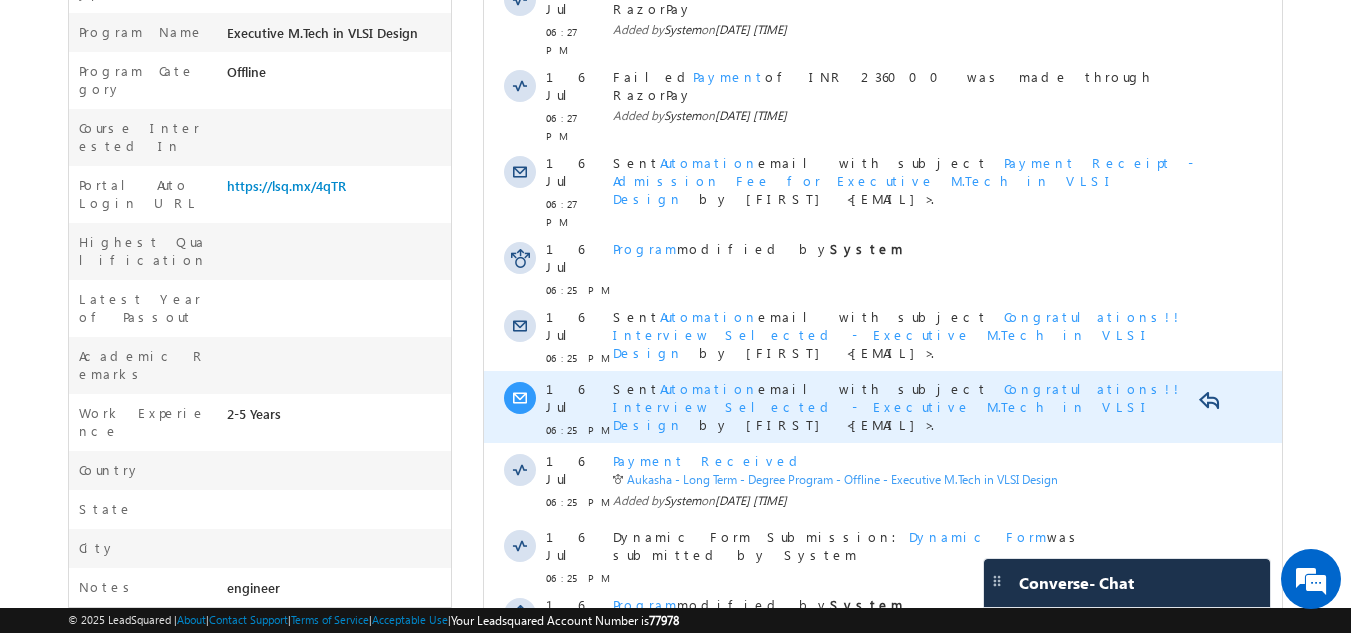 scroll, scrollTop: 800, scrollLeft: 0, axis: vertical 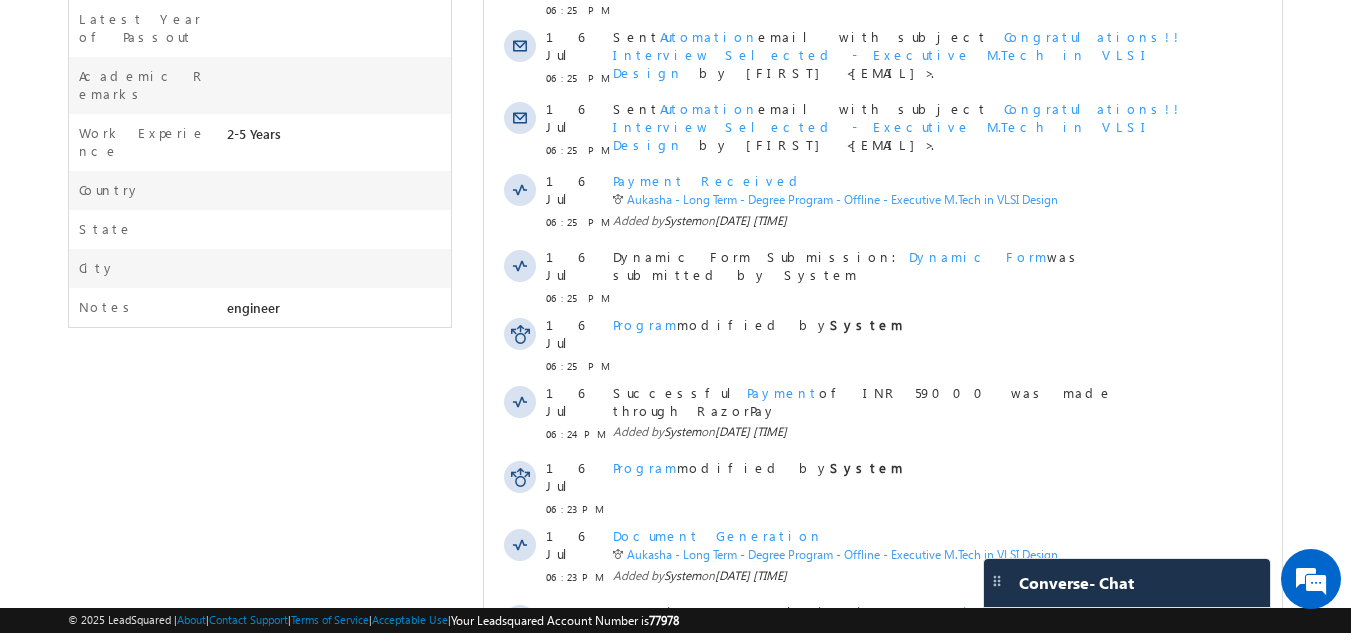 click on "Set Course and Admission Fee" at bounding box center (780, 747) 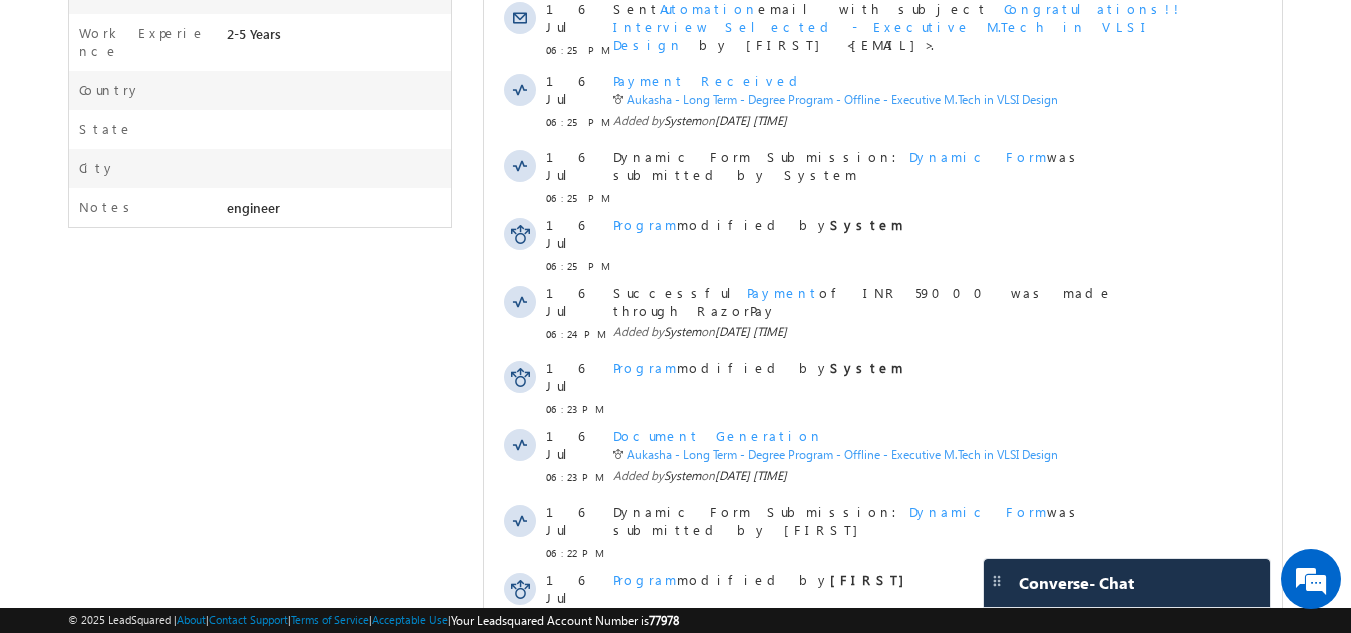 click at bounding box center [1167, 670] 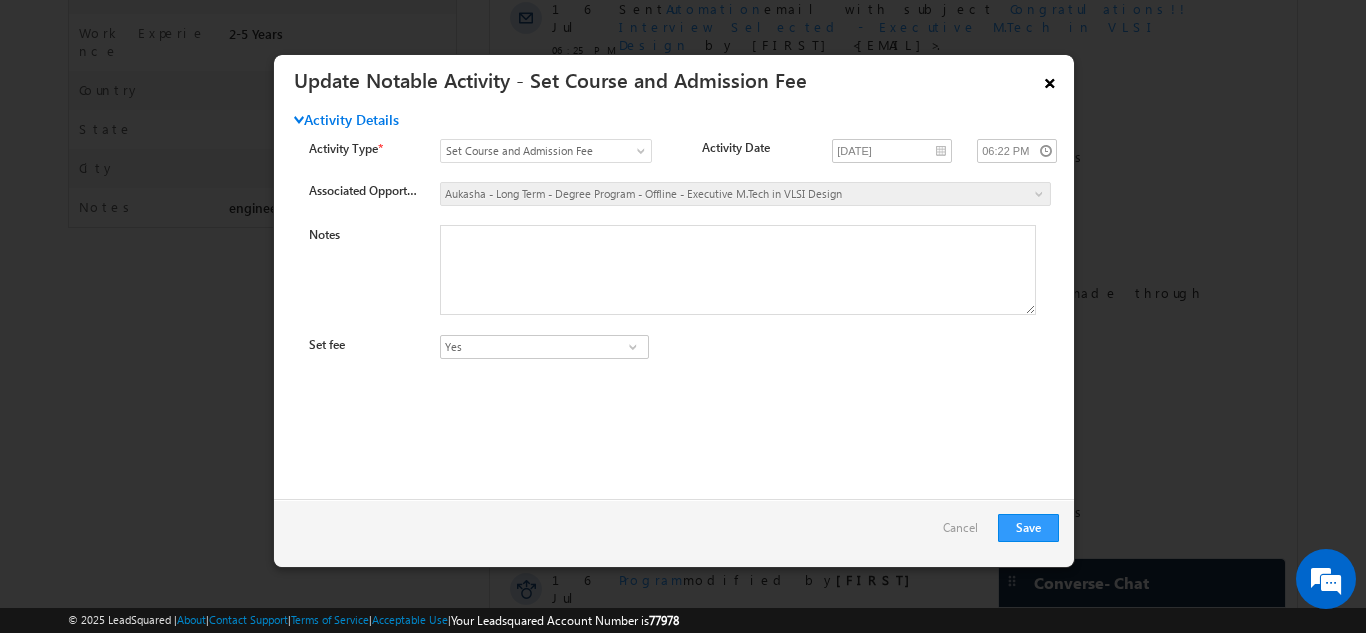 click on "×" at bounding box center (1050, 79) 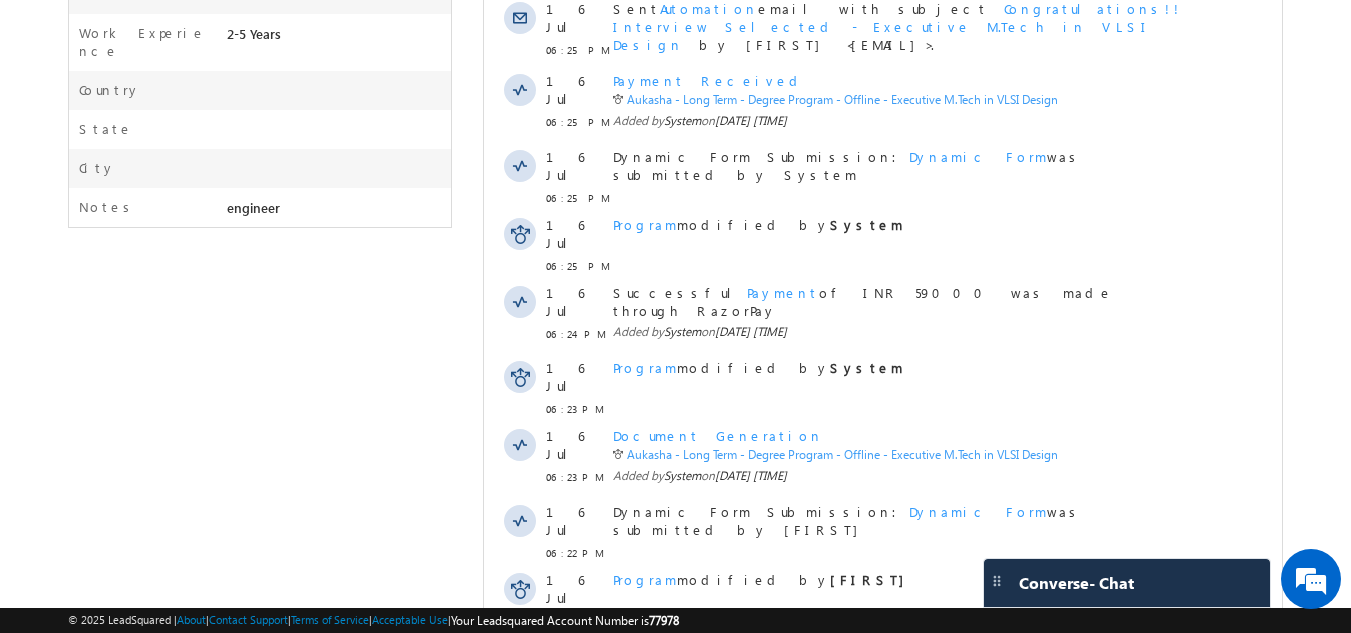click on "Aukasha - Long Term - Degree Program - Offline - Executive M.Tech in VLSI Design" at bounding box center (842, 775) 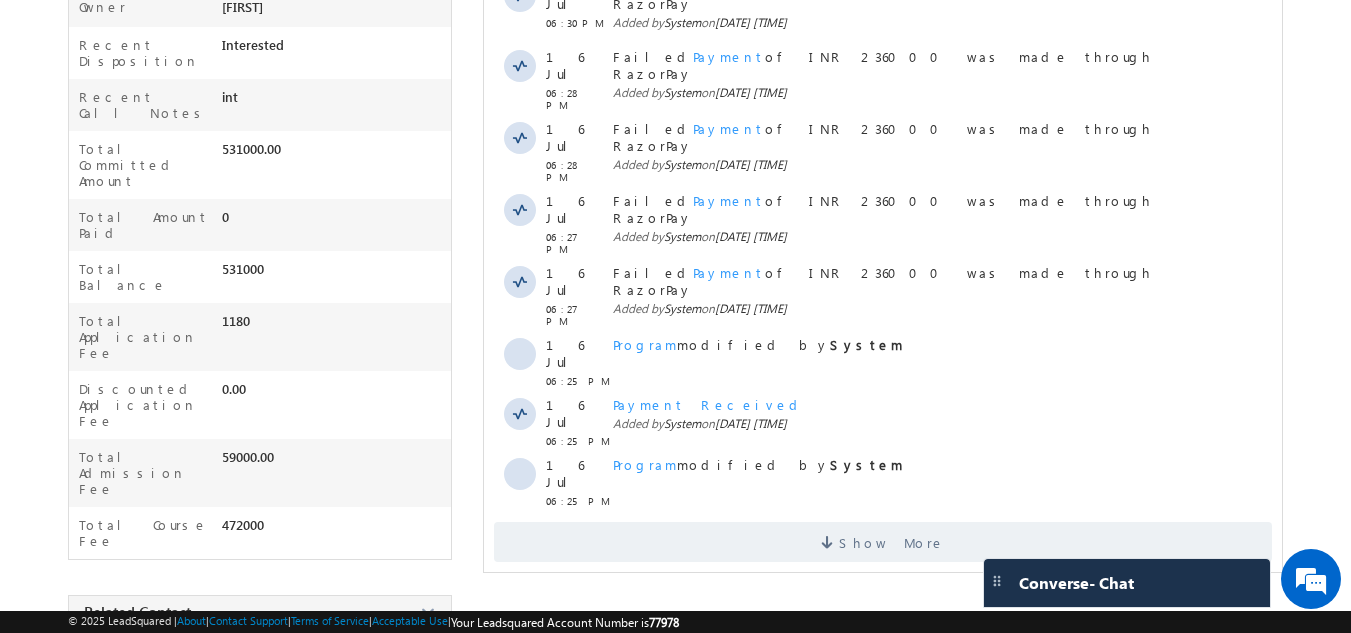 scroll, scrollTop: 600, scrollLeft: 0, axis: vertical 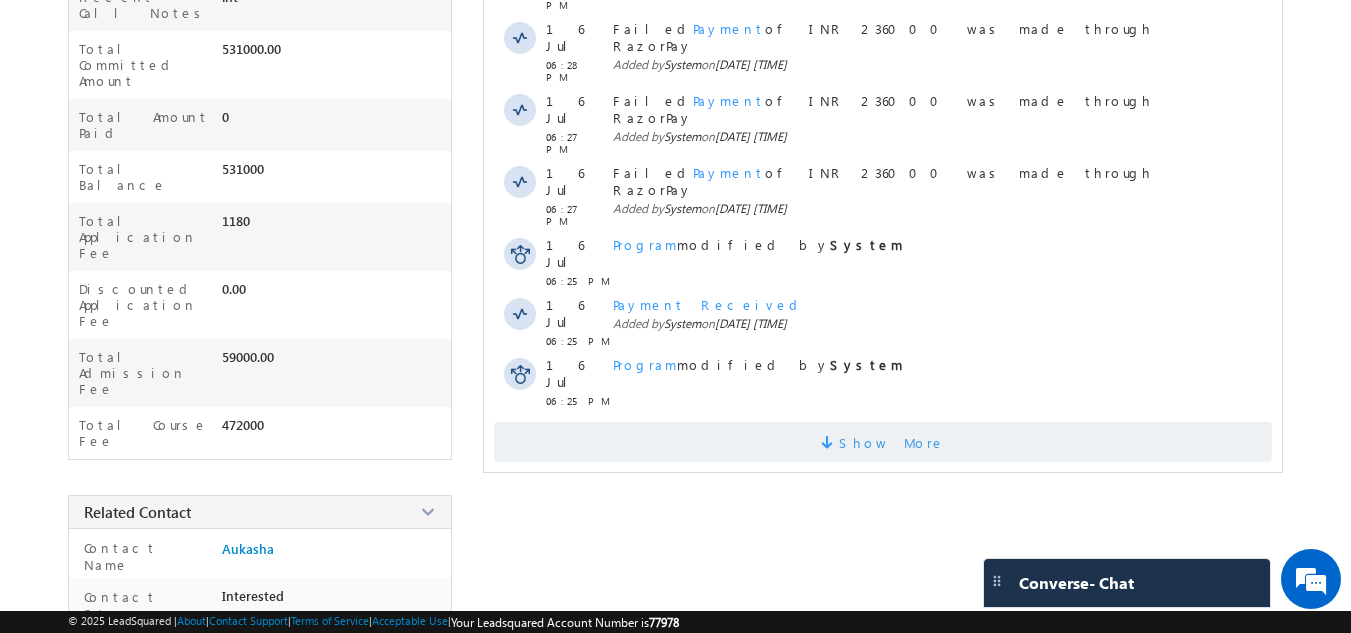 click on "Show More" at bounding box center [883, 442] 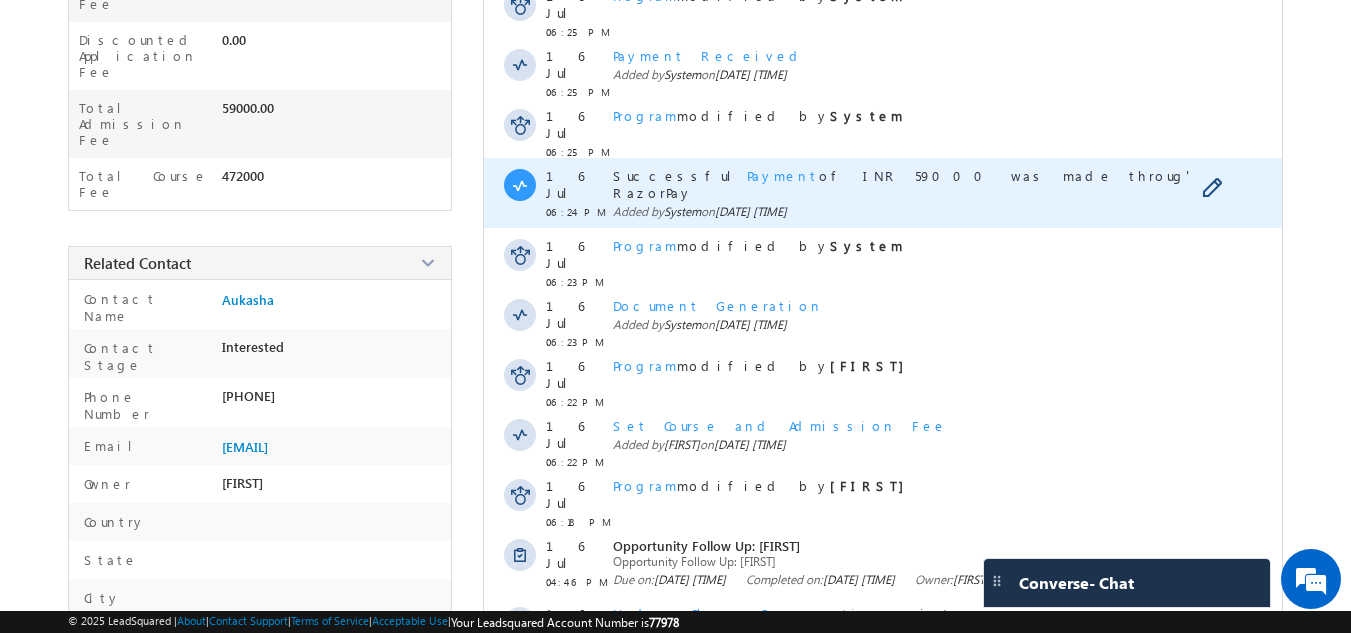 scroll, scrollTop: 900, scrollLeft: 0, axis: vertical 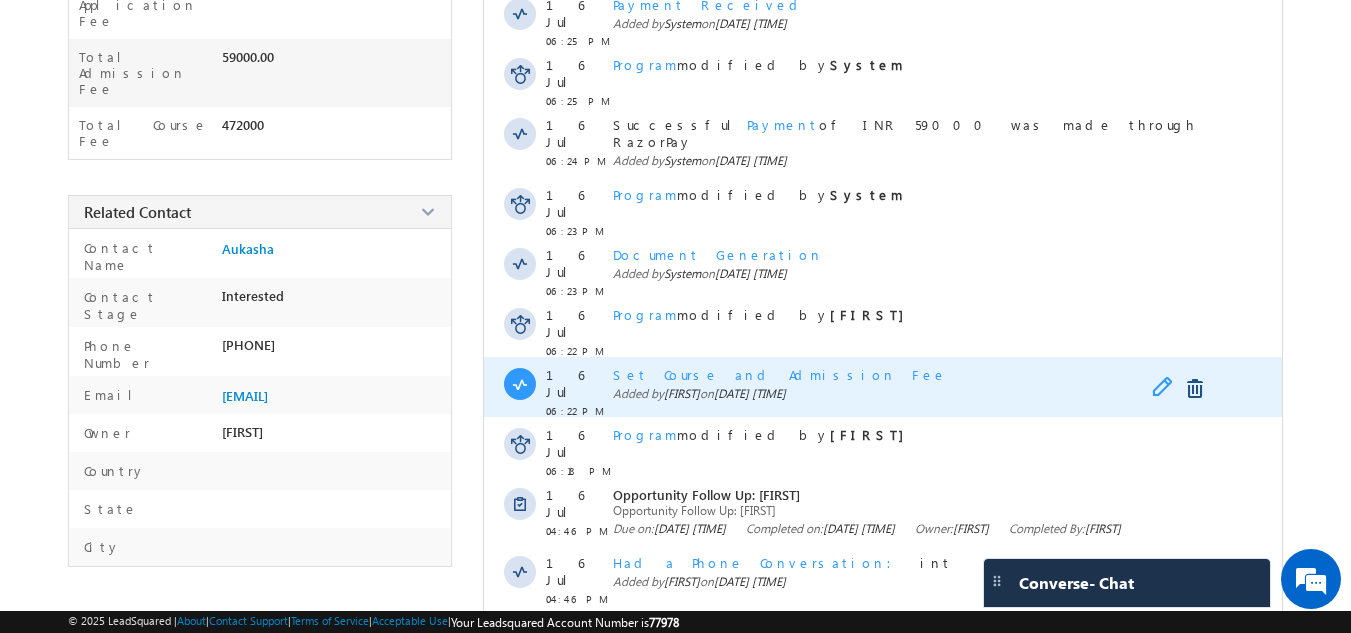 click at bounding box center (1167, 389) 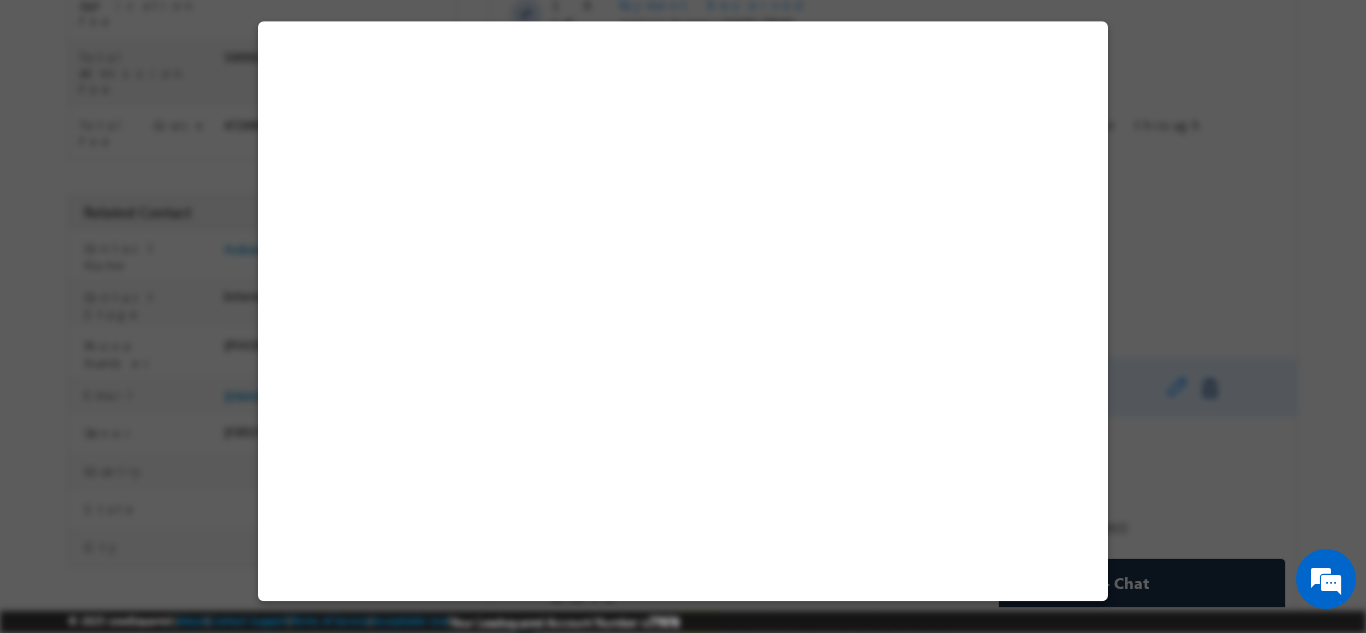 select on "Long Term" 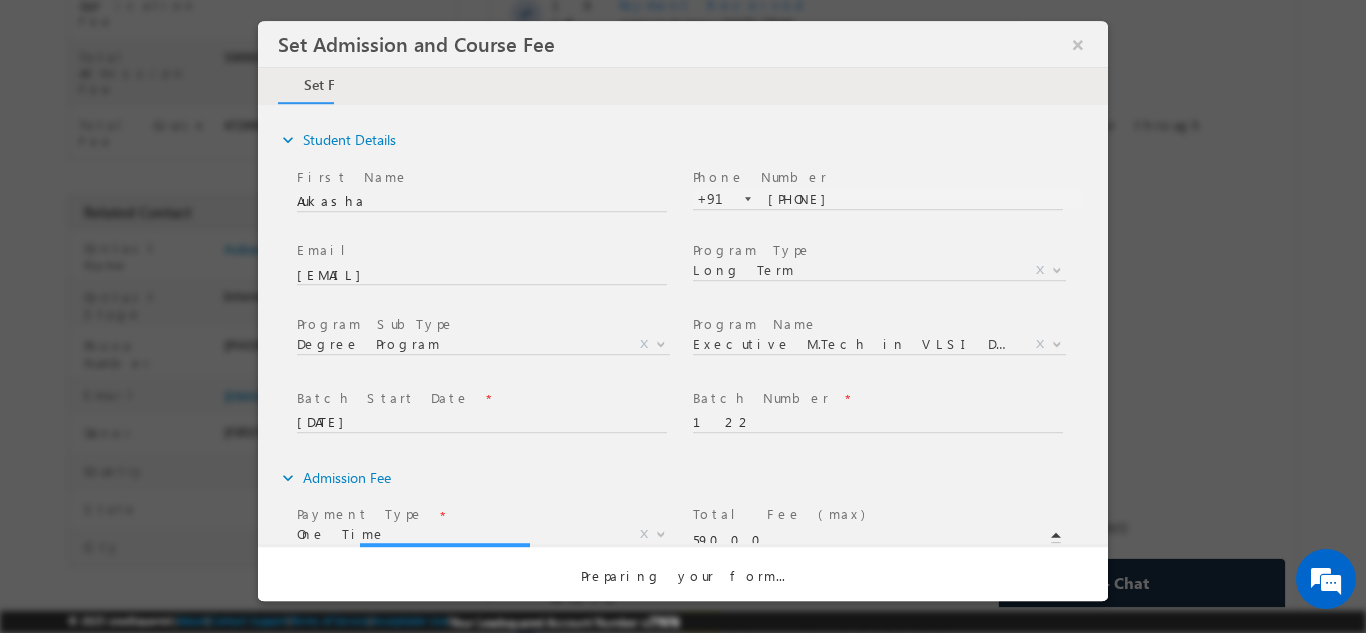 scroll, scrollTop: 0, scrollLeft: 0, axis: both 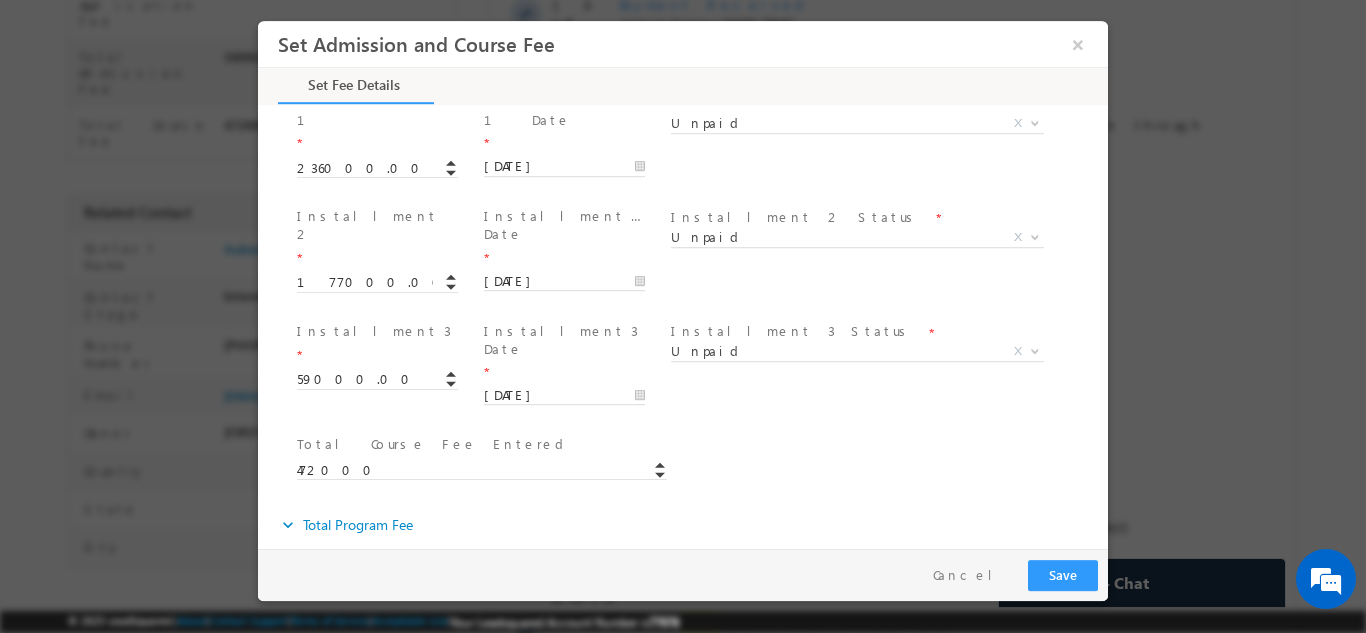 drag, startPoint x: 727, startPoint y: 468, endPoint x: 704, endPoint y: 292, distance: 177.49648 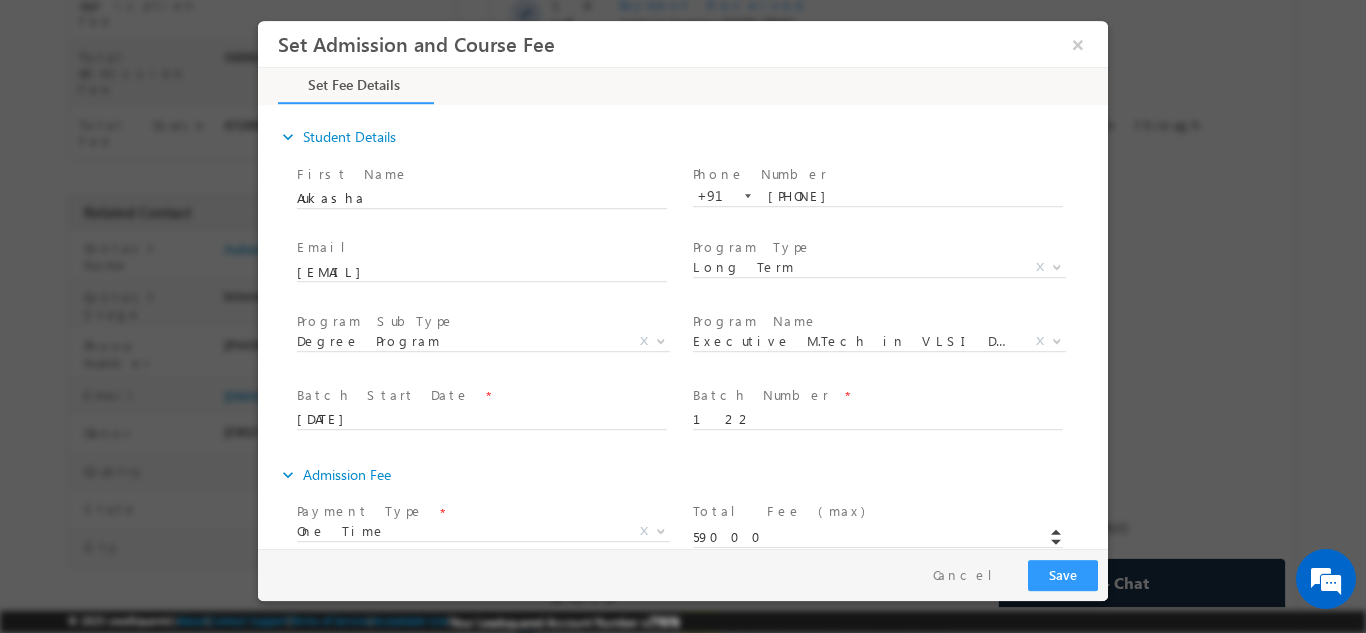 scroll, scrollTop: 0, scrollLeft: 0, axis: both 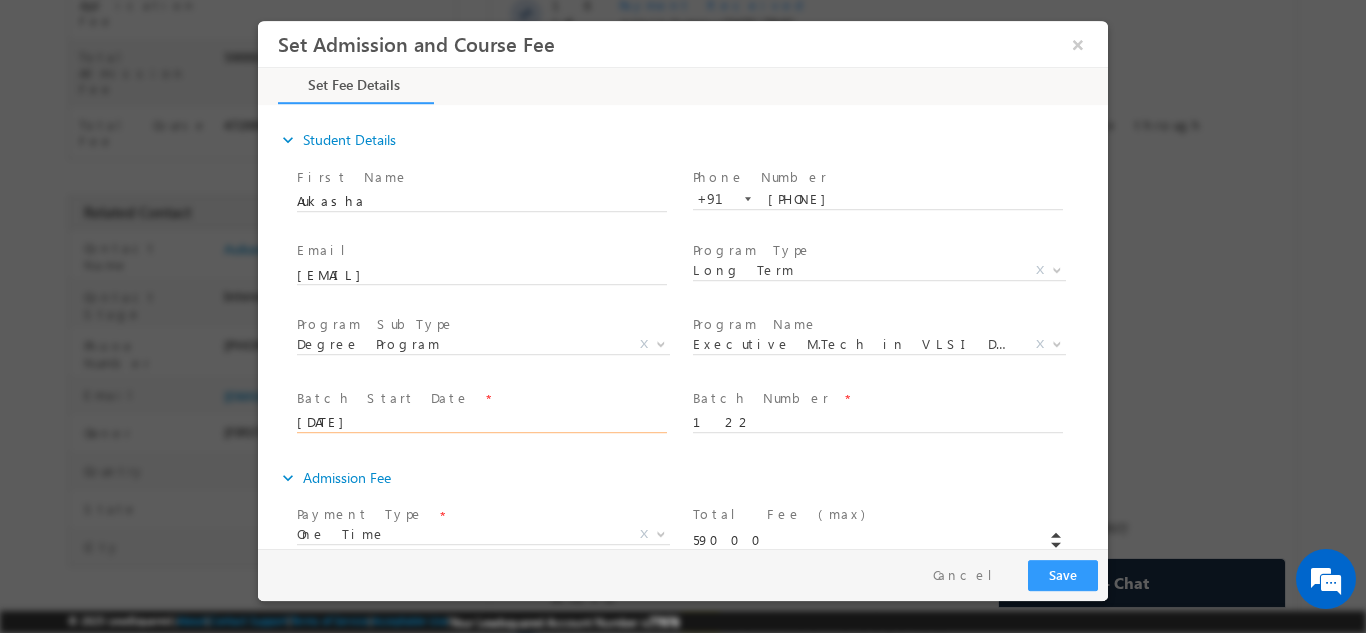 drag, startPoint x: 704, startPoint y: 292, endPoint x: 599, endPoint y: 419, distance: 164.78471 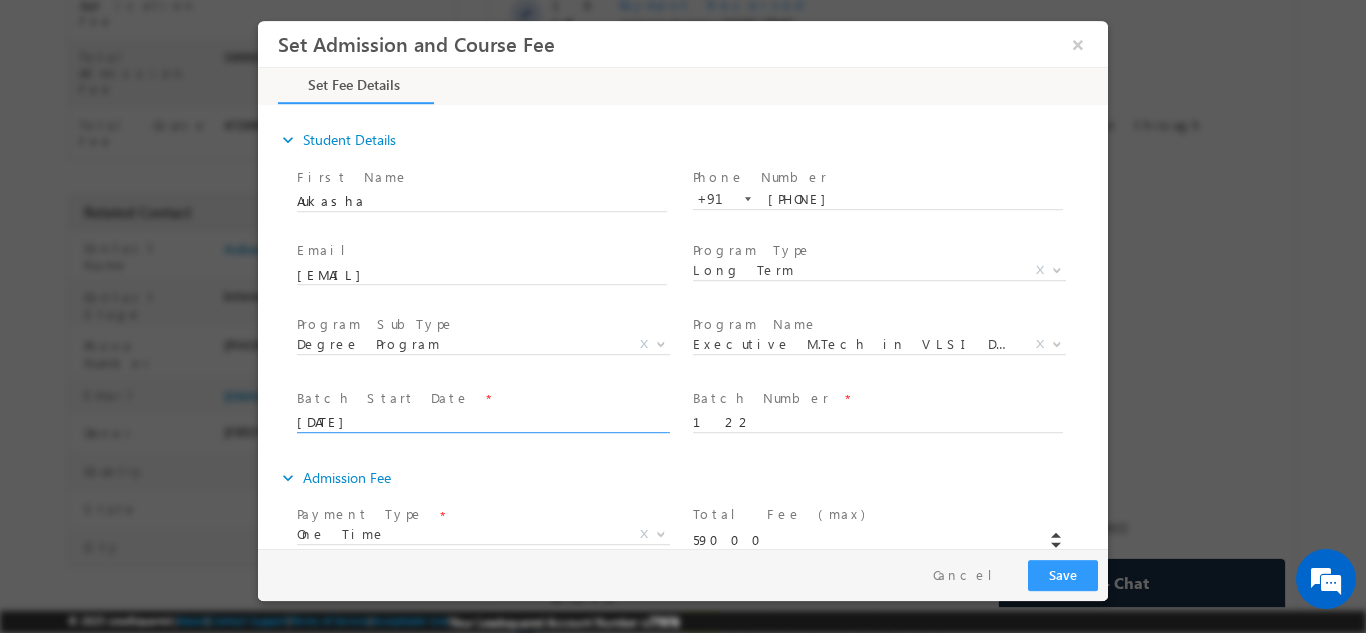 click on "expand_more Admission Fee" at bounding box center [693, 477] 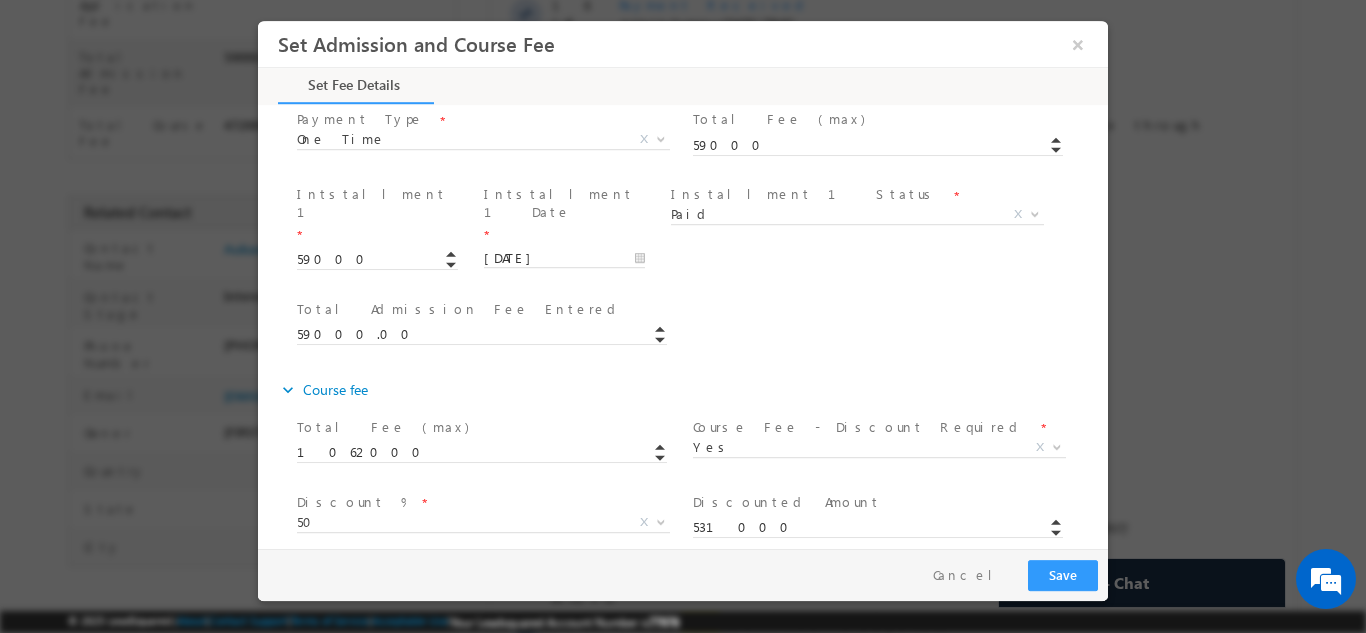 scroll, scrollTop: 943, scrollLeft: 0, axis: vertical 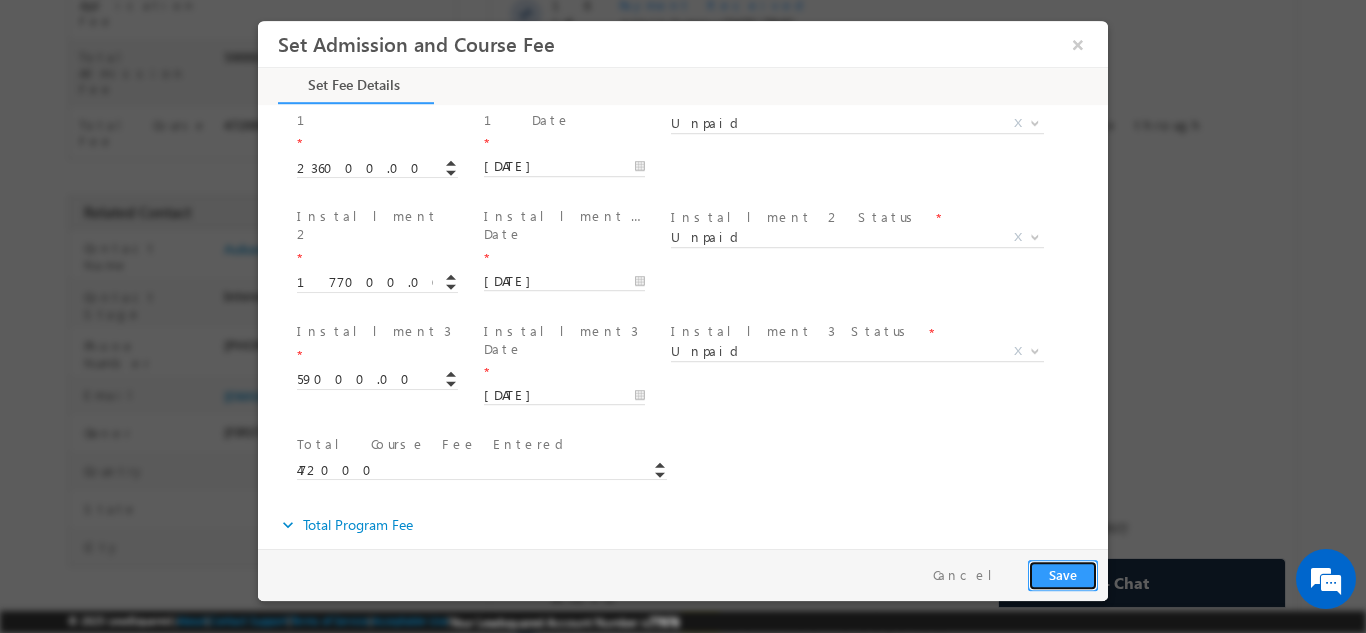 click on "Save" at bounding box center [1063, 574] 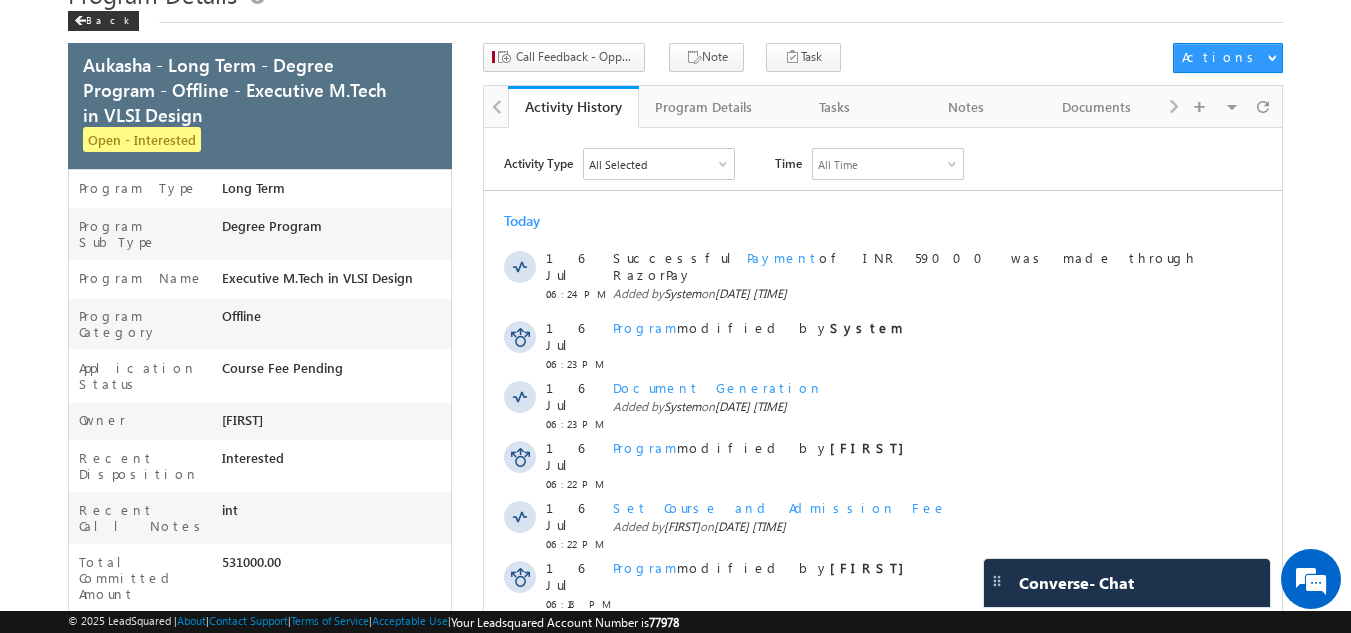 scroll, scrollTop: 0, scrollLeft: 0, axis: both 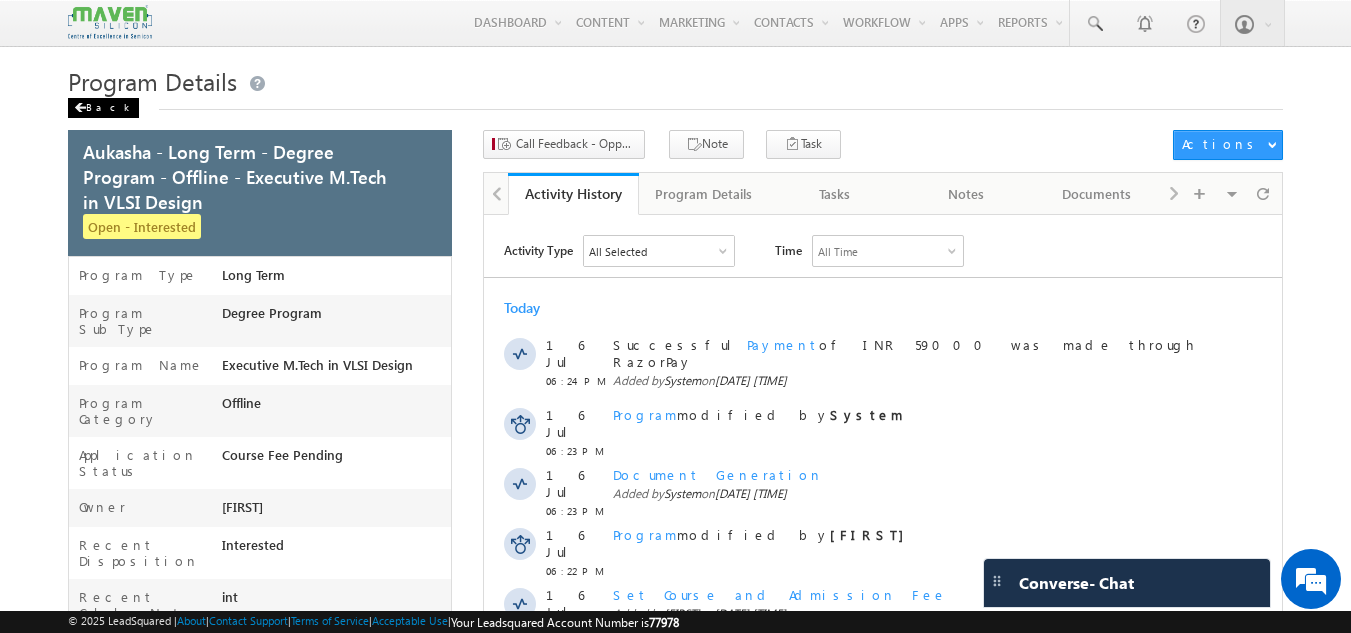 click on "Back" at bounding box center (103, 108) 